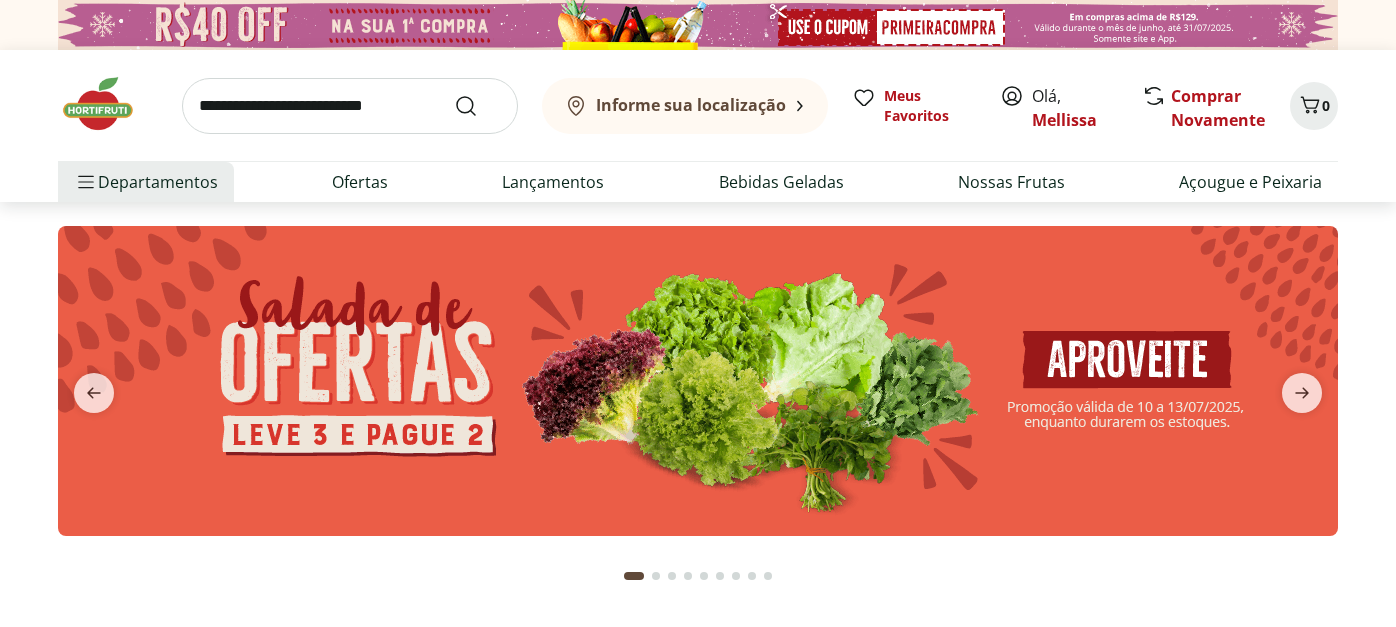 scroll, scrollTop: 0, scrollLeft: 0, axis: both 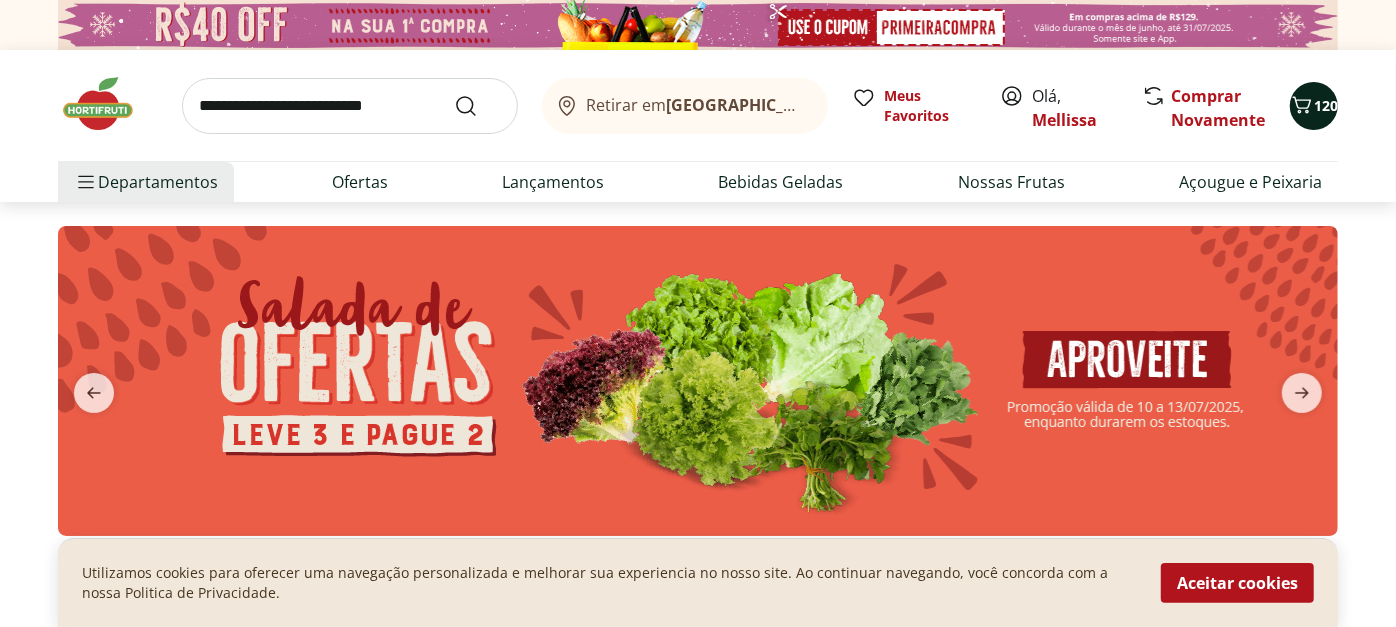 click on "120" at bounding box center [1314, 106] 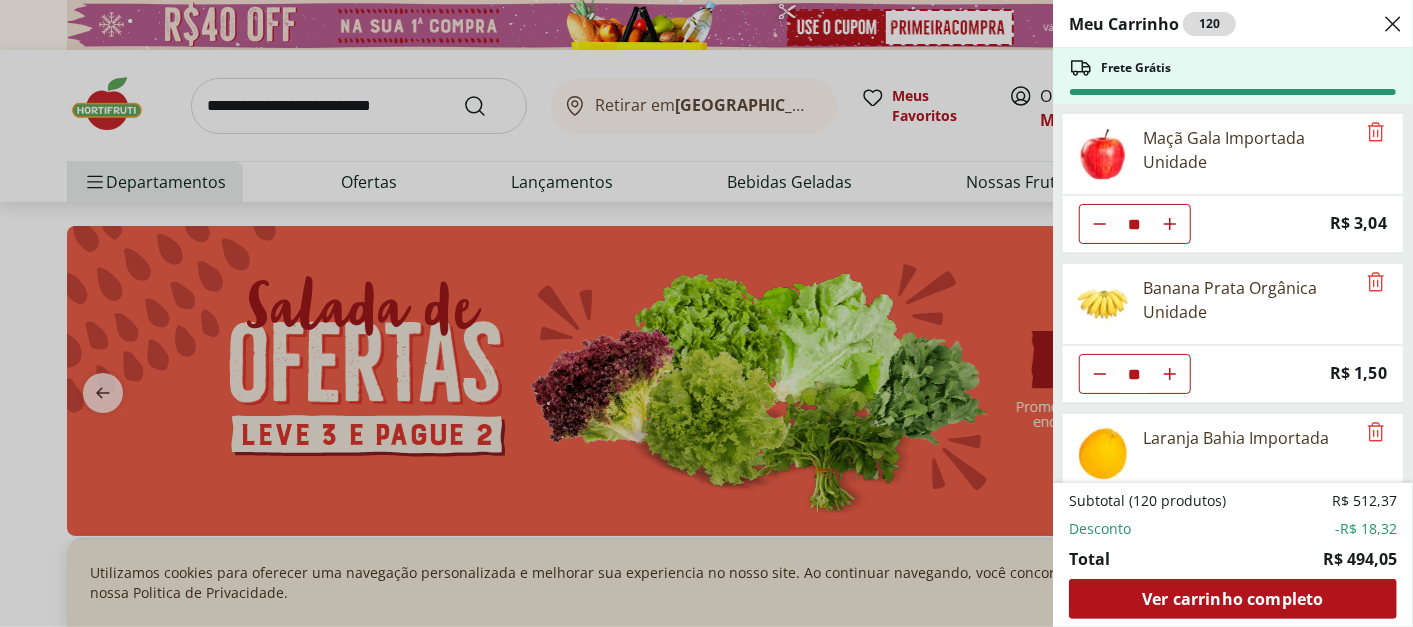 click 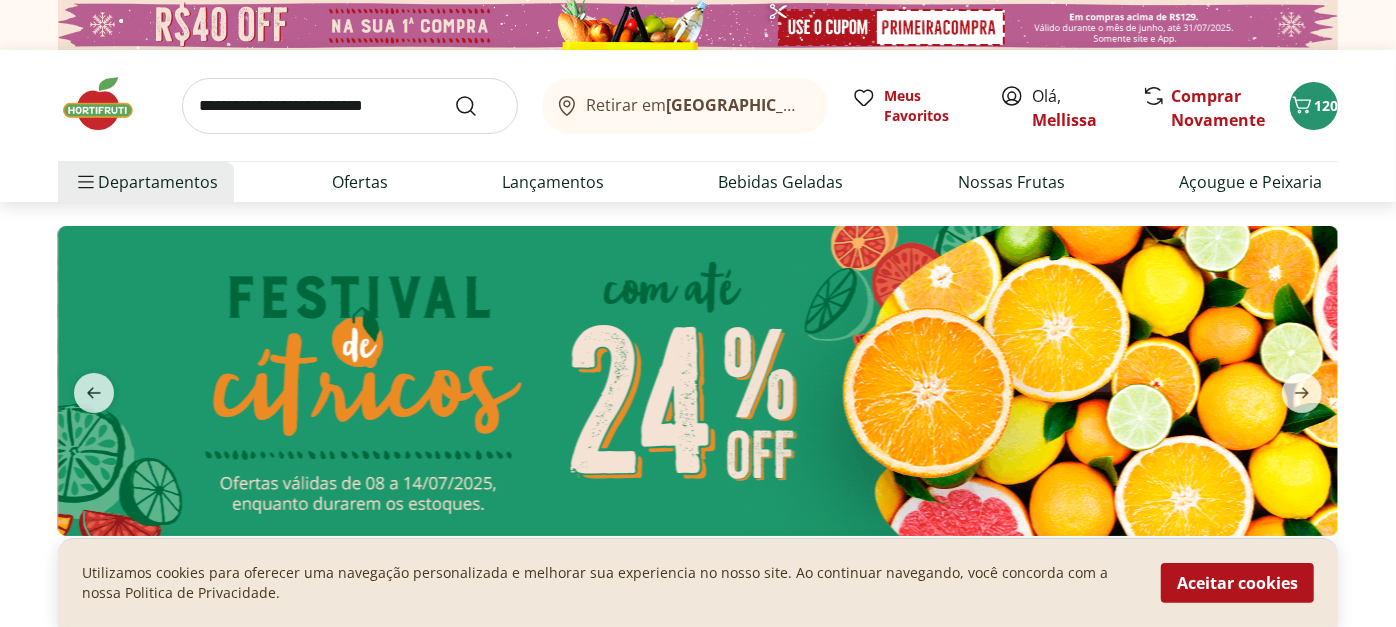 click on "120" at bounding box center (1314, 106) 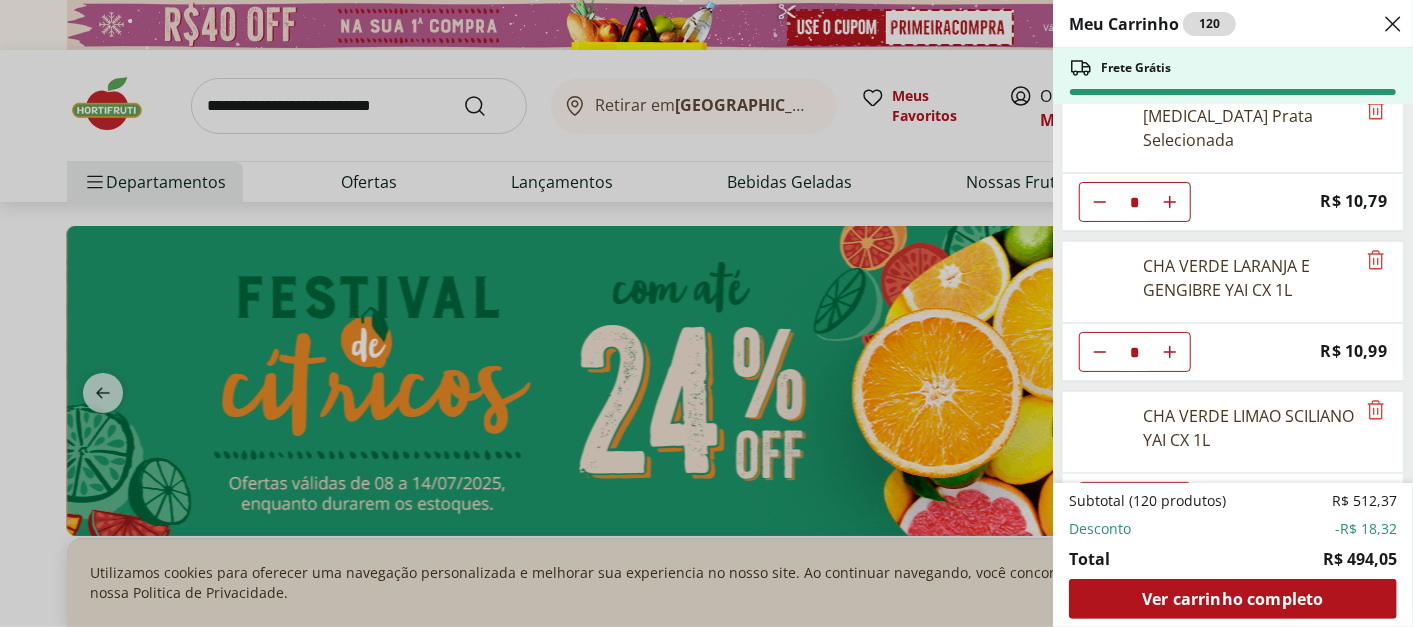 scroll, scrollTop: 1261, scrollLeft: 0, axis: vertical 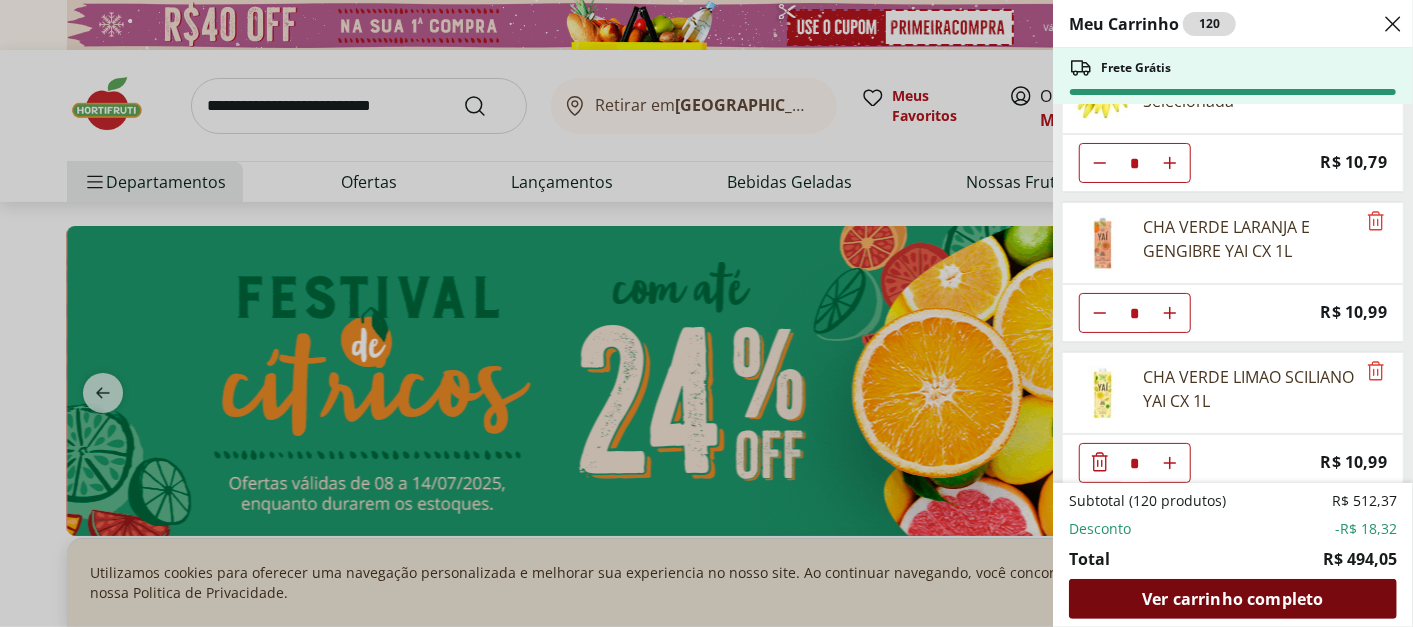 click on "Ver carrinho completo" at bounding box center [1233, 599] 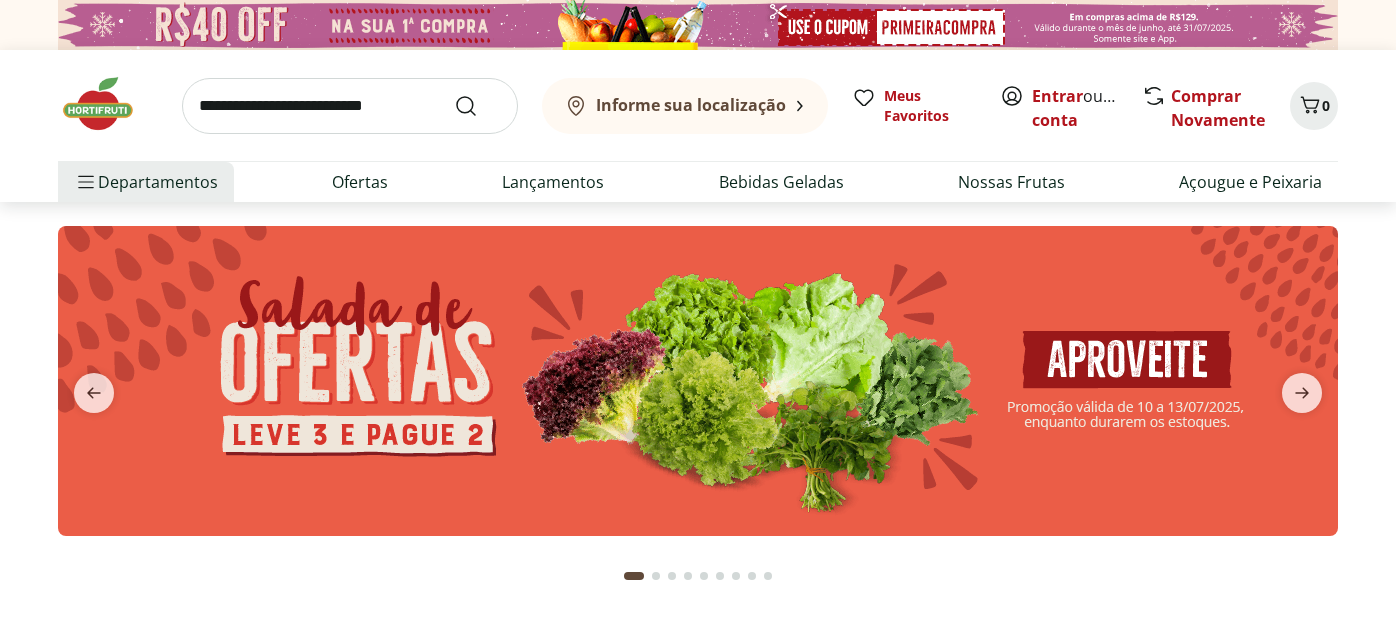 scroll, scrollTop: 0, scrollLeft: 0, axis: both 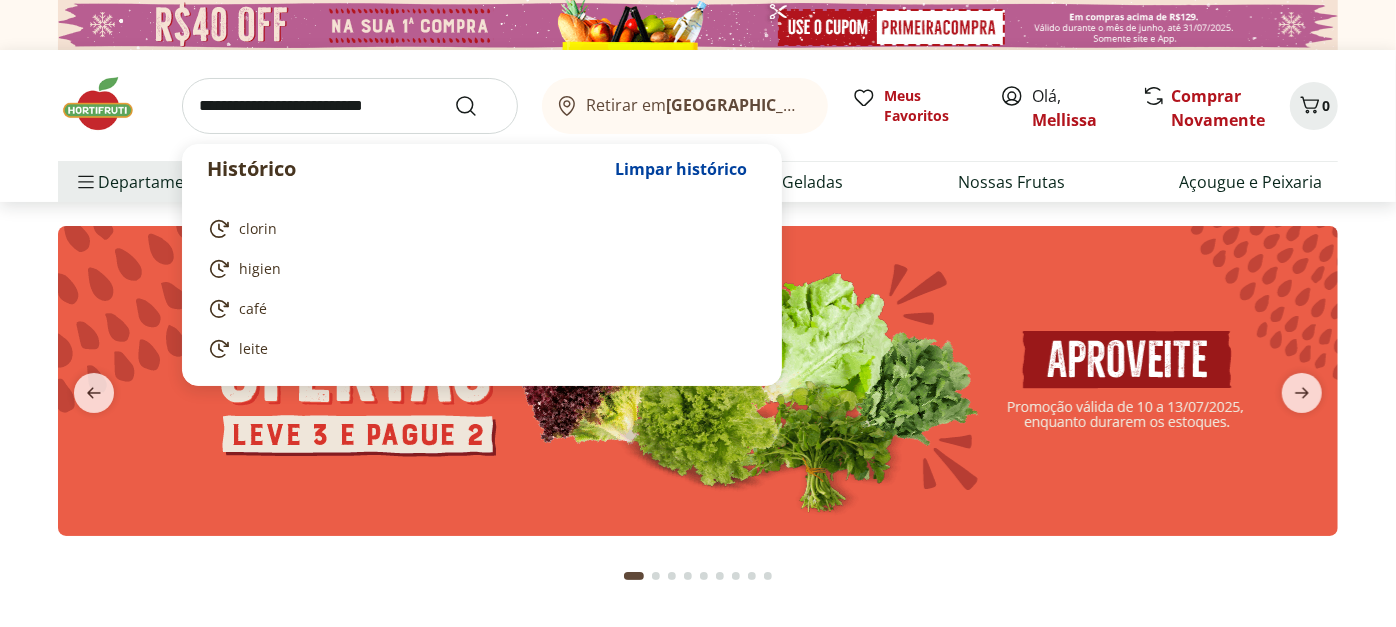 click at bounding box center (350, 106) 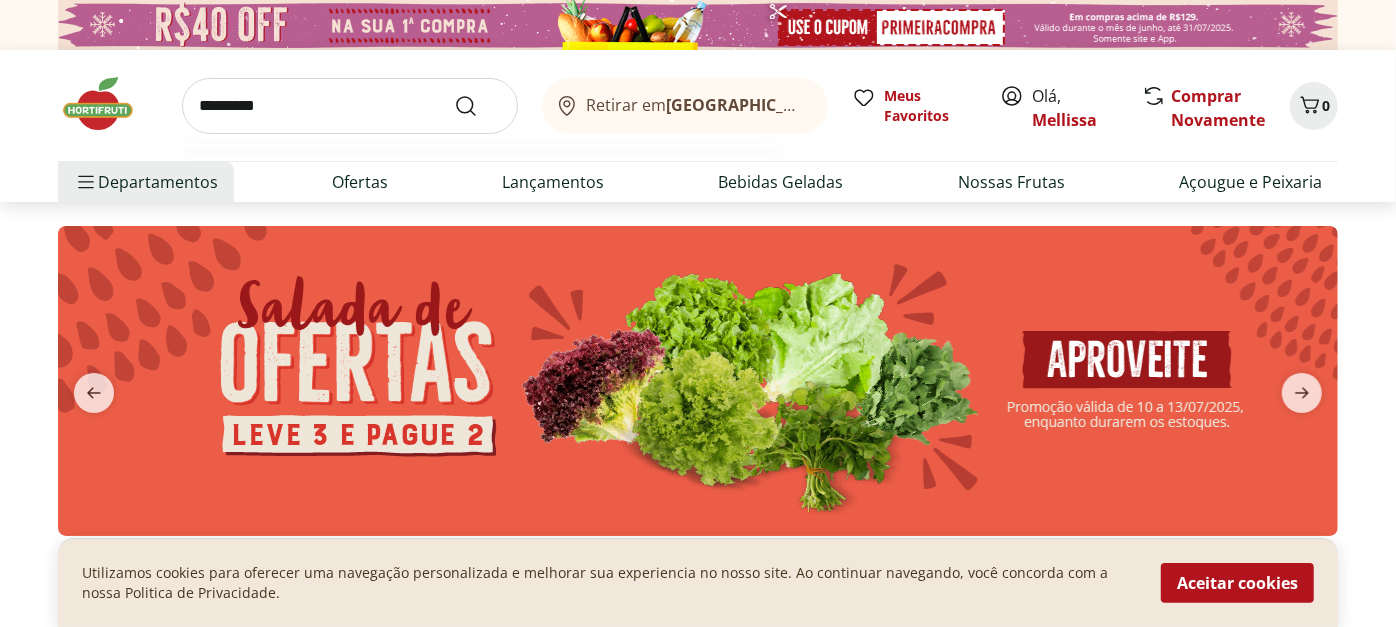 type on "*********" 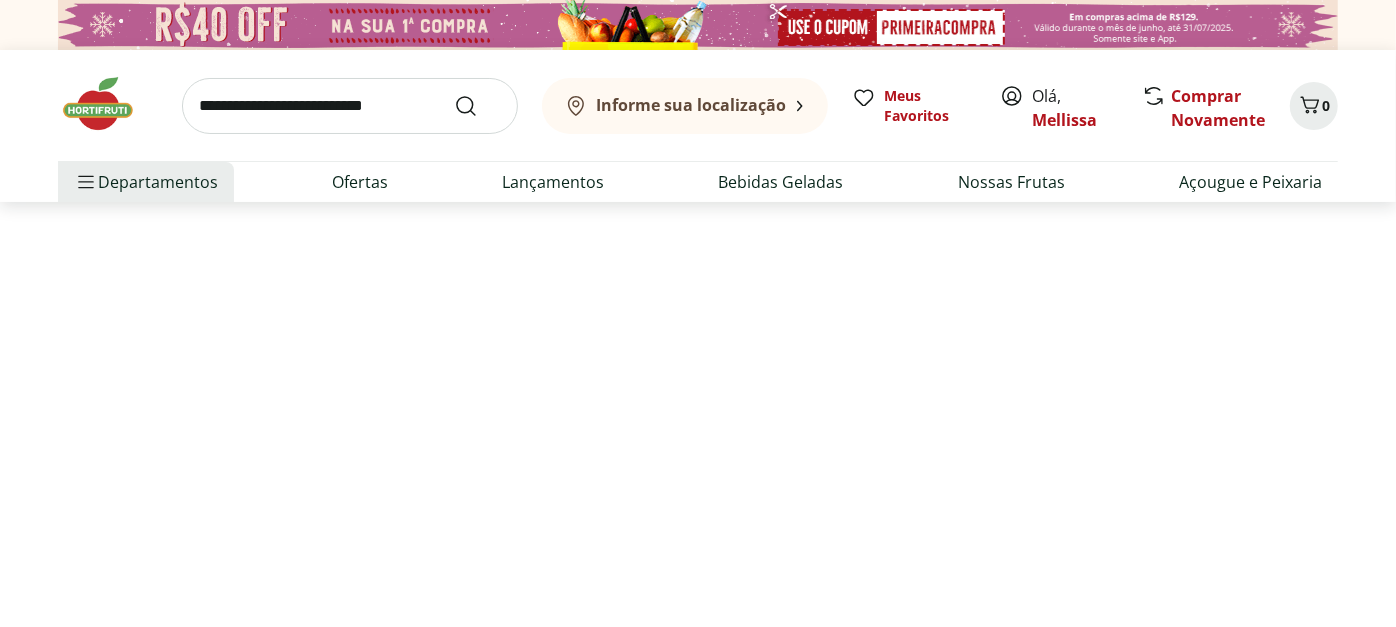 select on "**********" 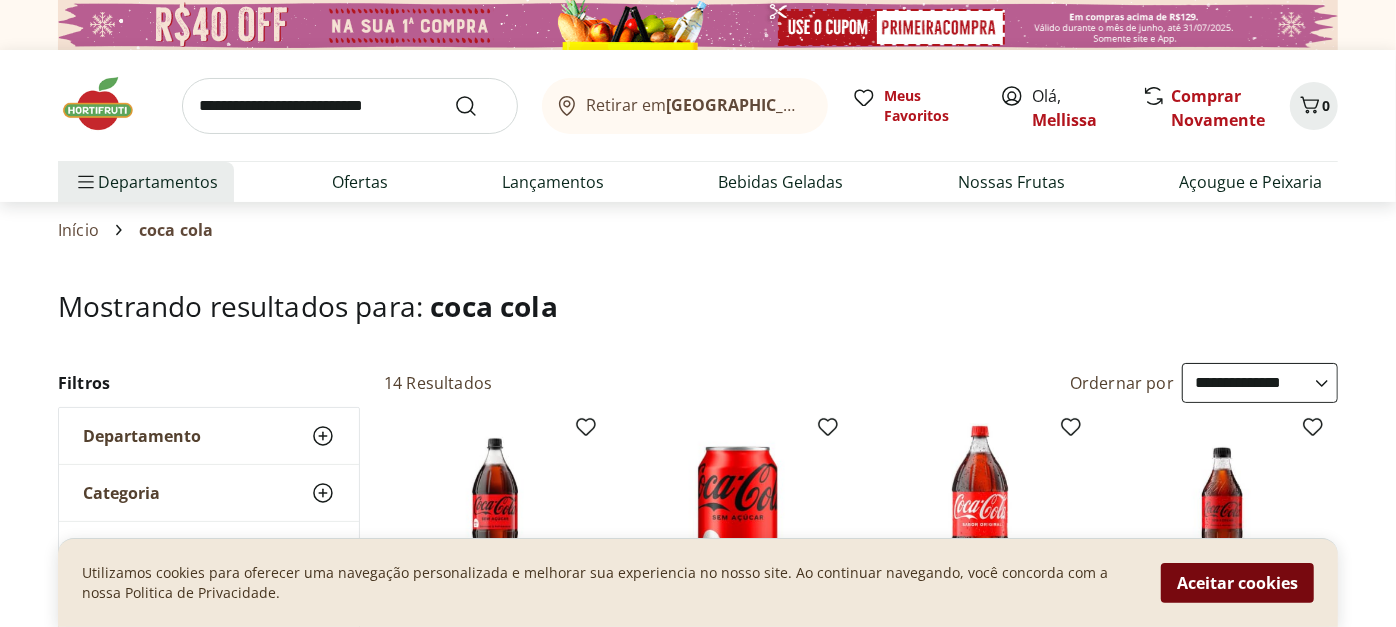 click on "Aceitar cookies" at bounding box center [1237, 583] 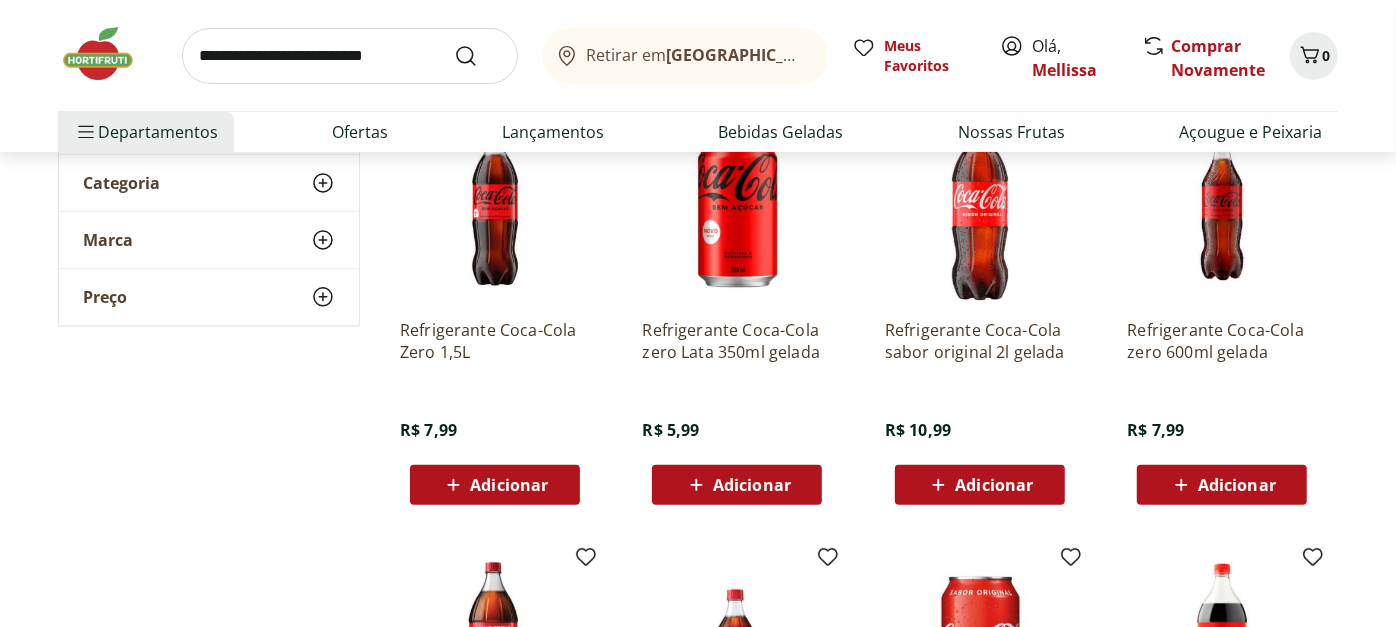 scroll, scrollTop: 297, scrollLeft: 0, axis: vertical 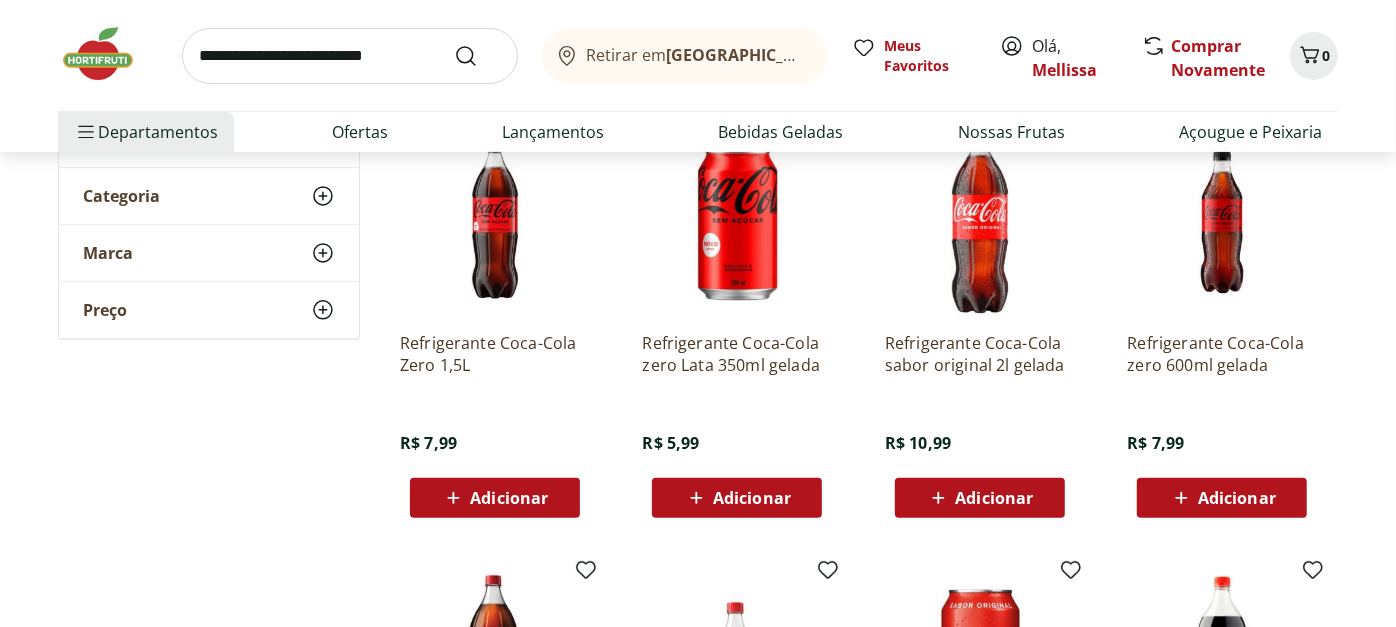click on "Adicionar" at bounding box center [495, 498] 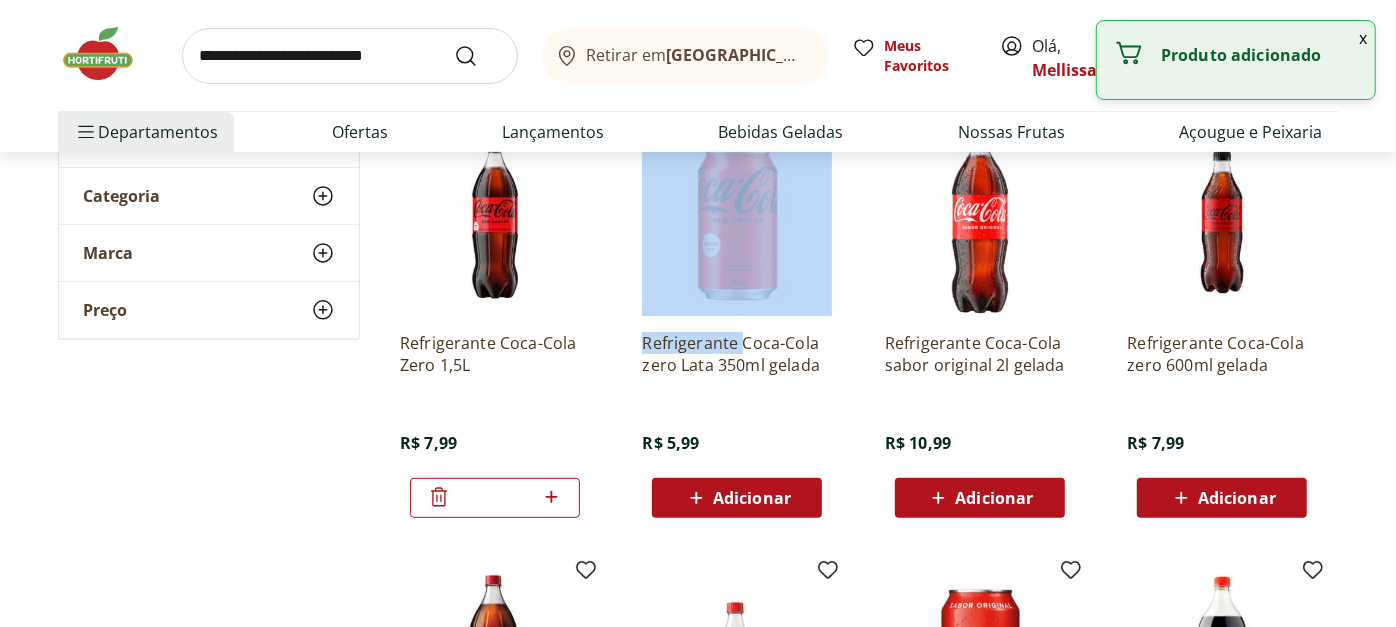 click on "*" at bounding box center (495, 498) 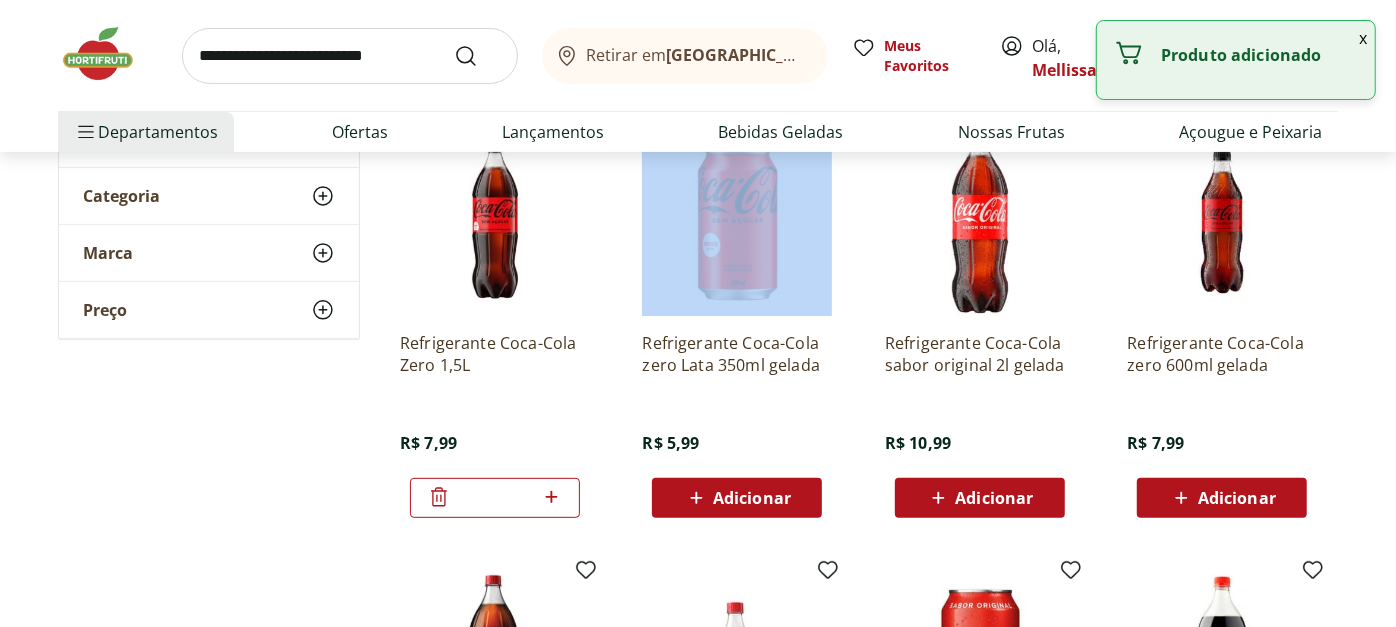 click on "*" at bounding box center (495, 498) 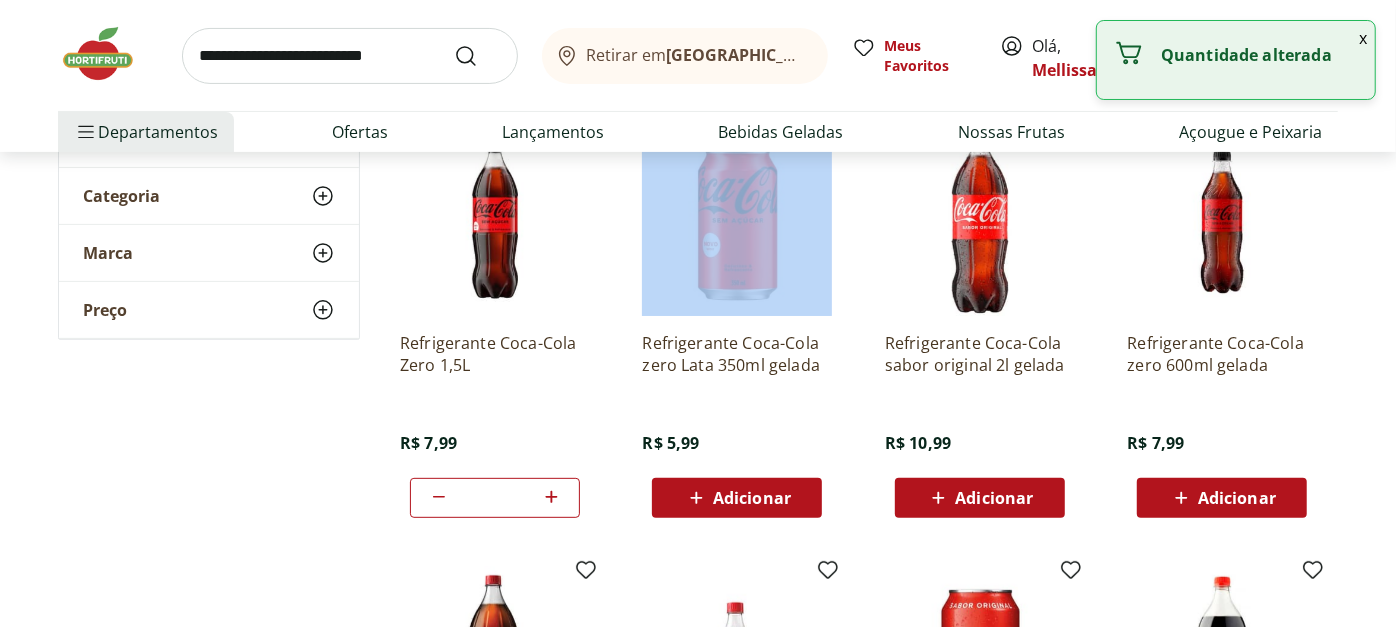 click 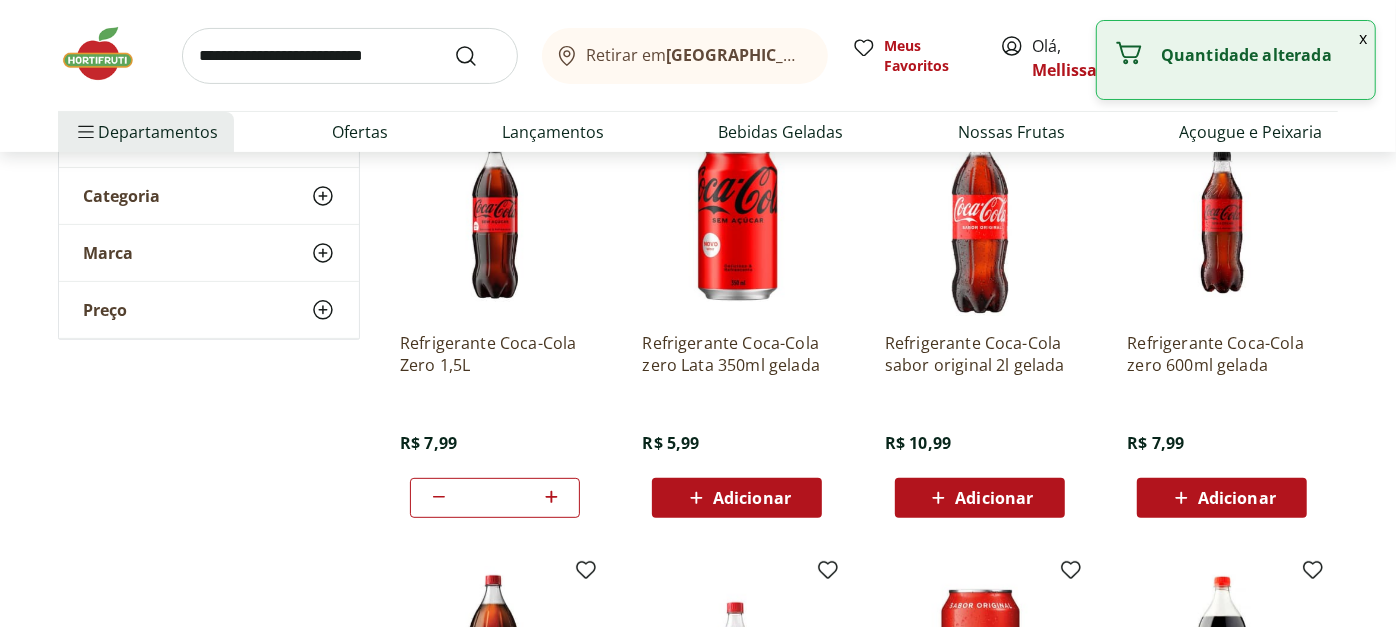 click on "Retirar em  [GEOGRAPHIC_DATA]/RJ Meus Favoritos Olá,  Mellissa Comprar Novamente 6" at bounding box center [698, 55] 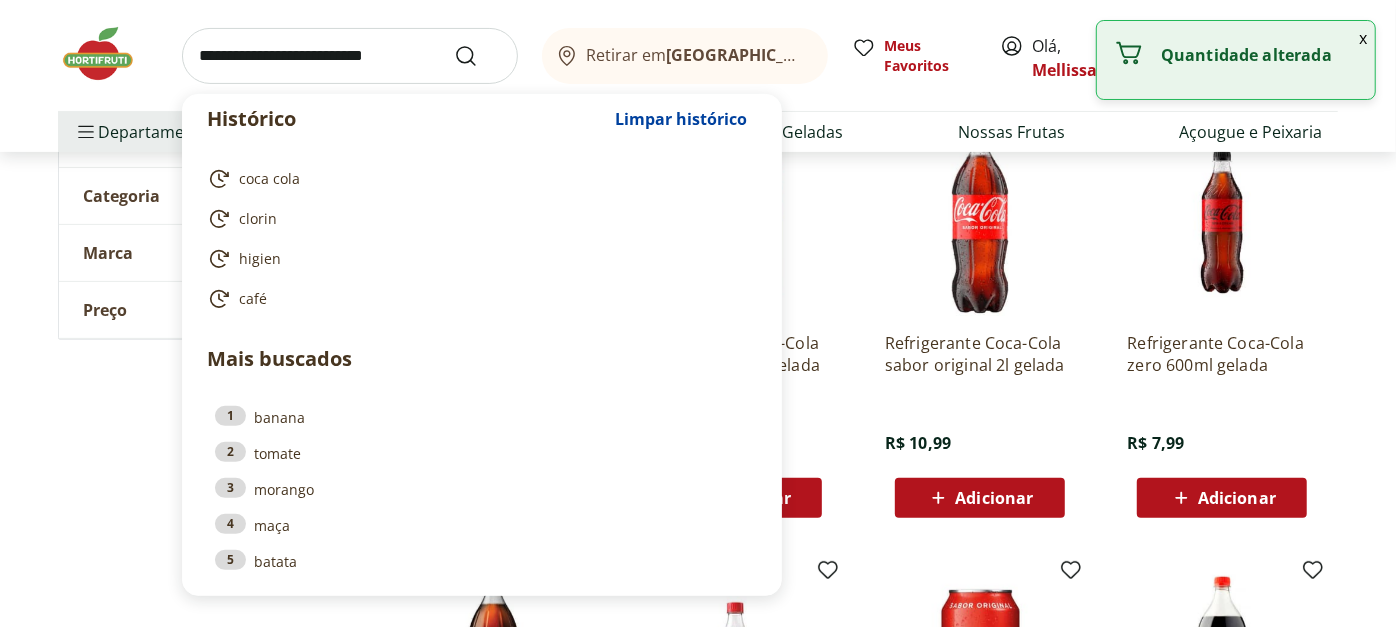 click at bounding box center (350, 56) 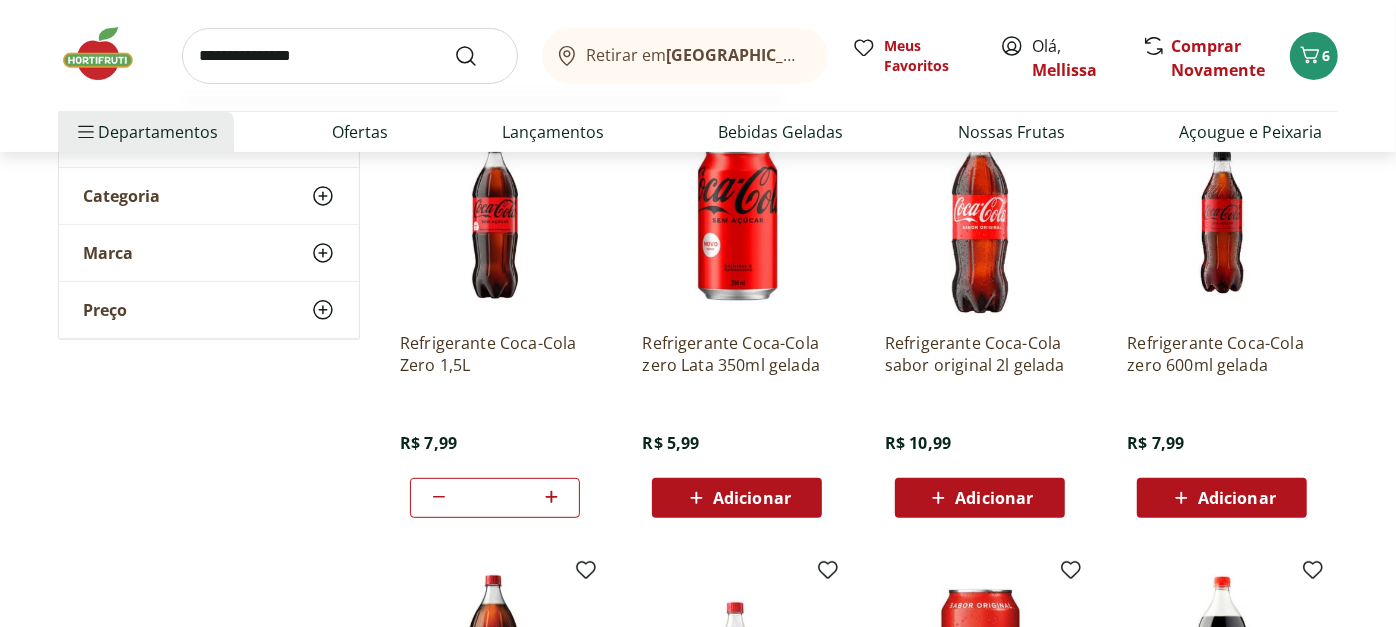 type on "**********" 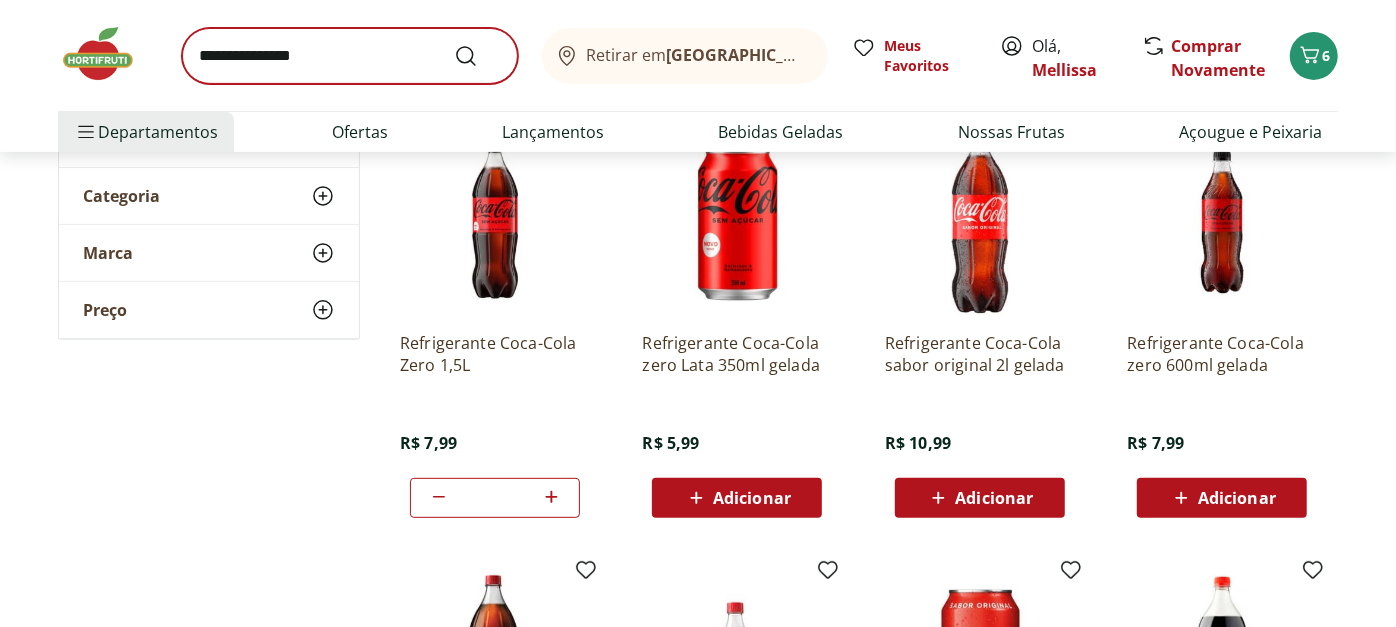 scroll, scrollTop: 0, scrollLeft: 0, axis: both 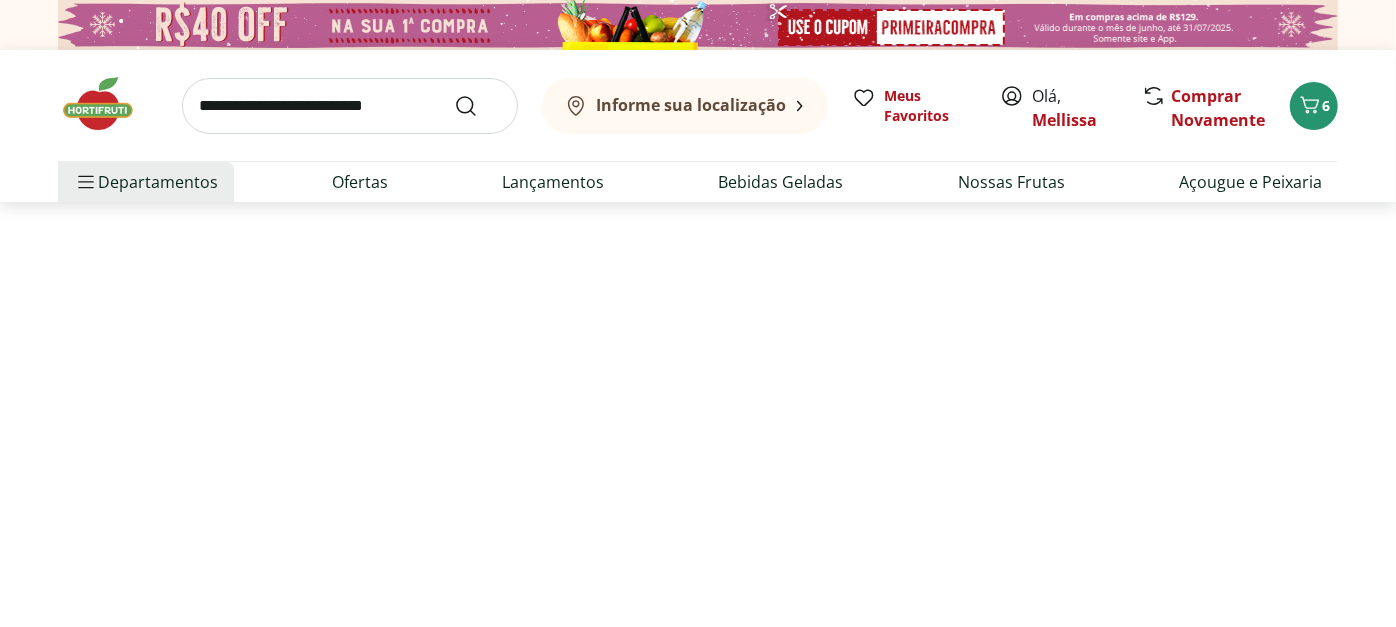 select on "**********" 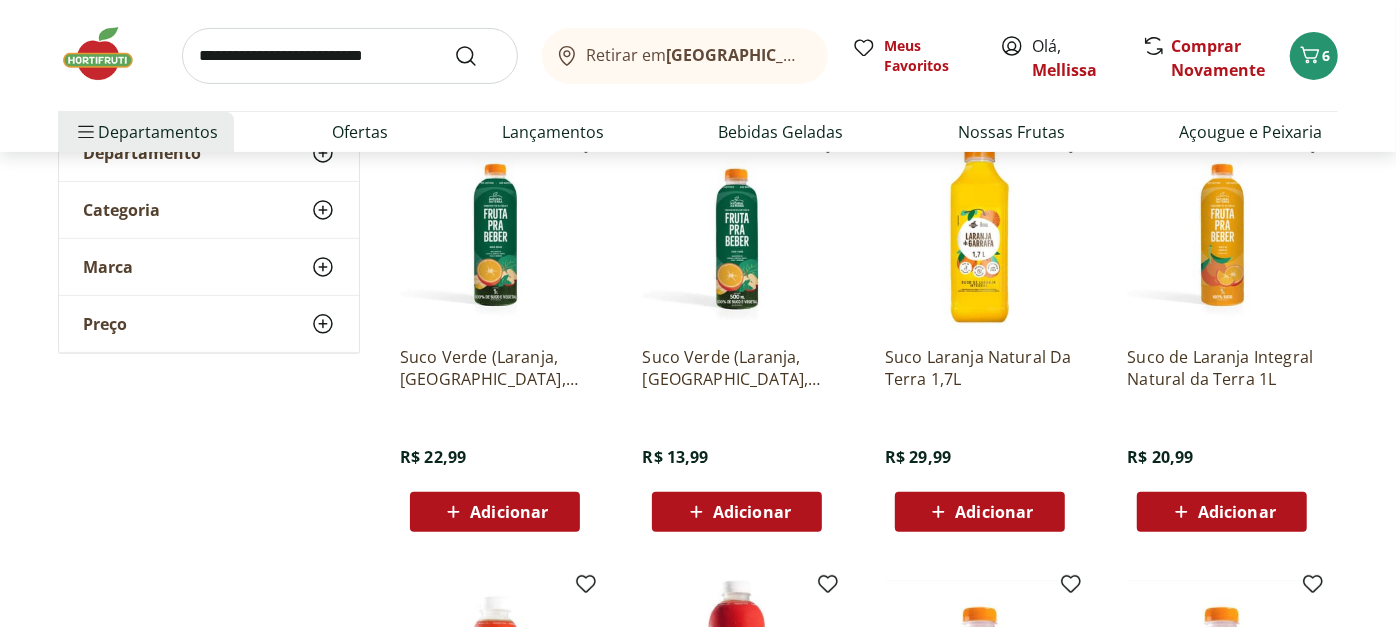 scroll, scrollTop: 290, scrollLeft: 0, axis: vertical 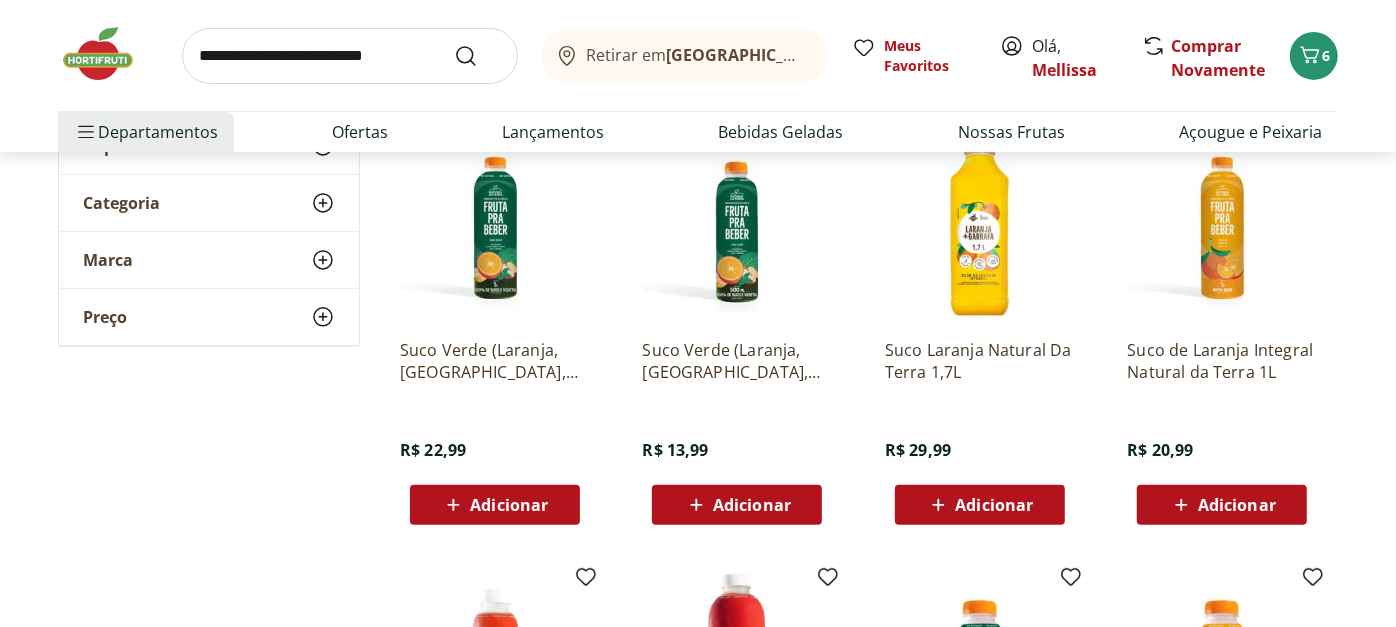click on "Adicionar" at bounding box center (980, 505) 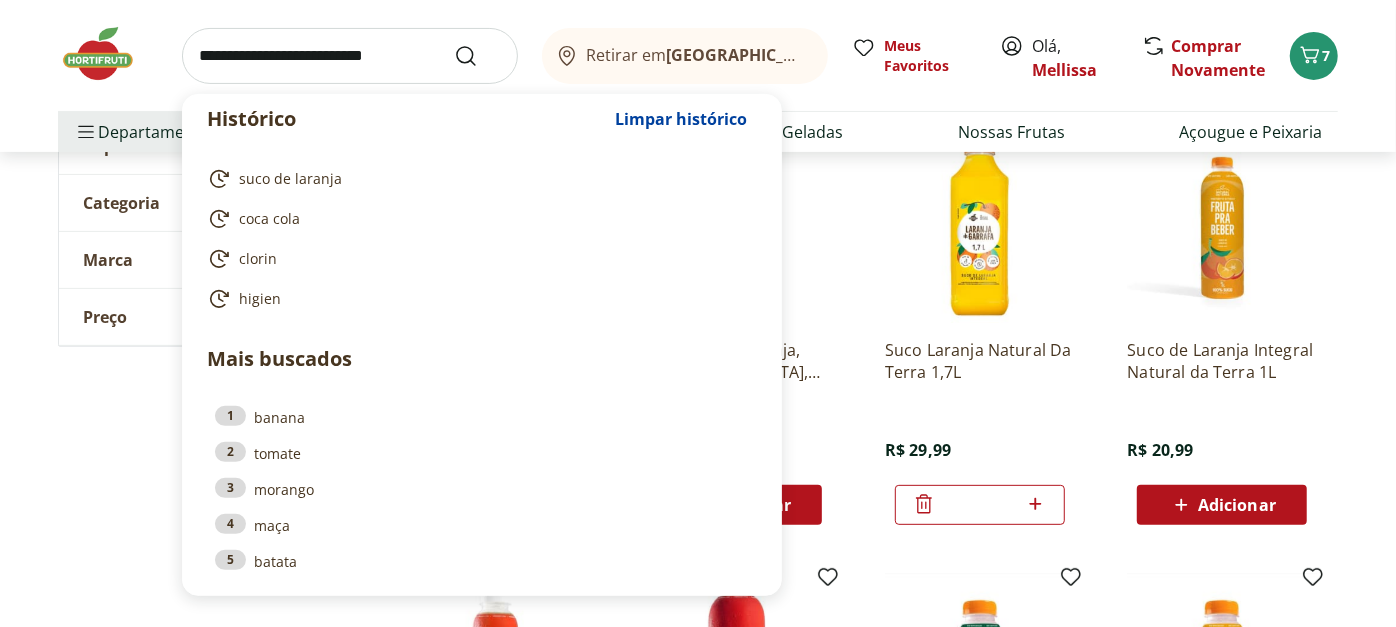 click at bounding box center [350, 56] 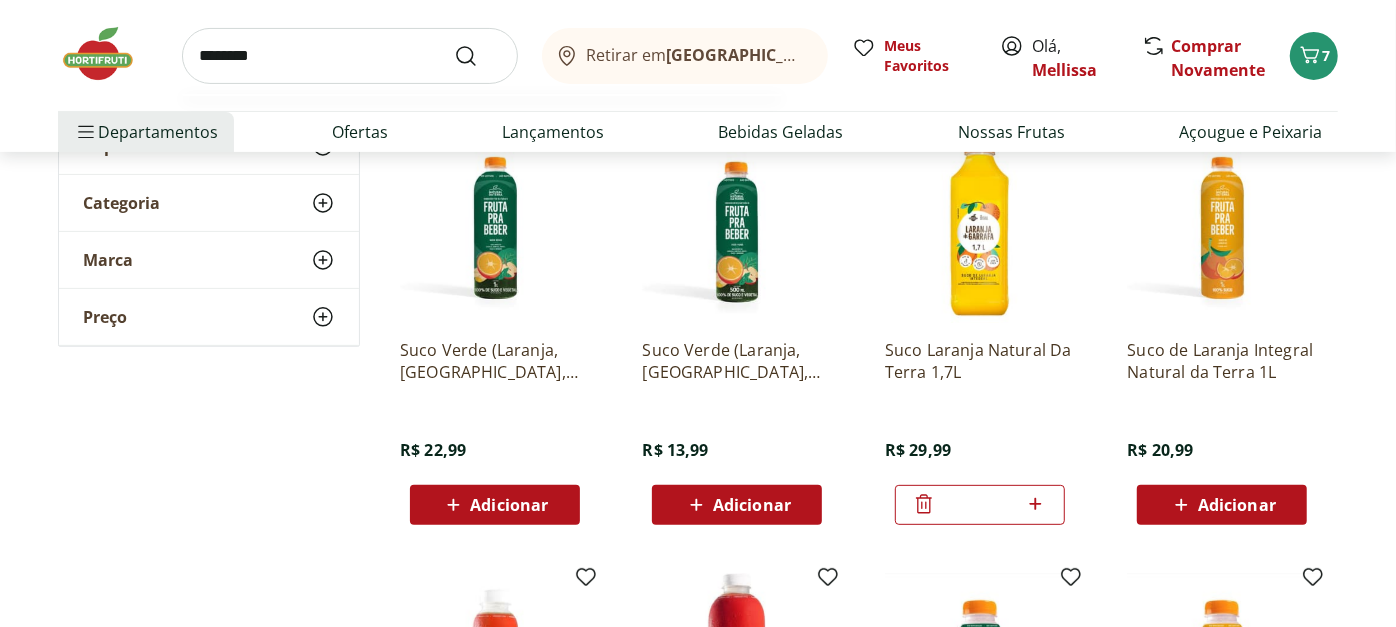 type on "********" 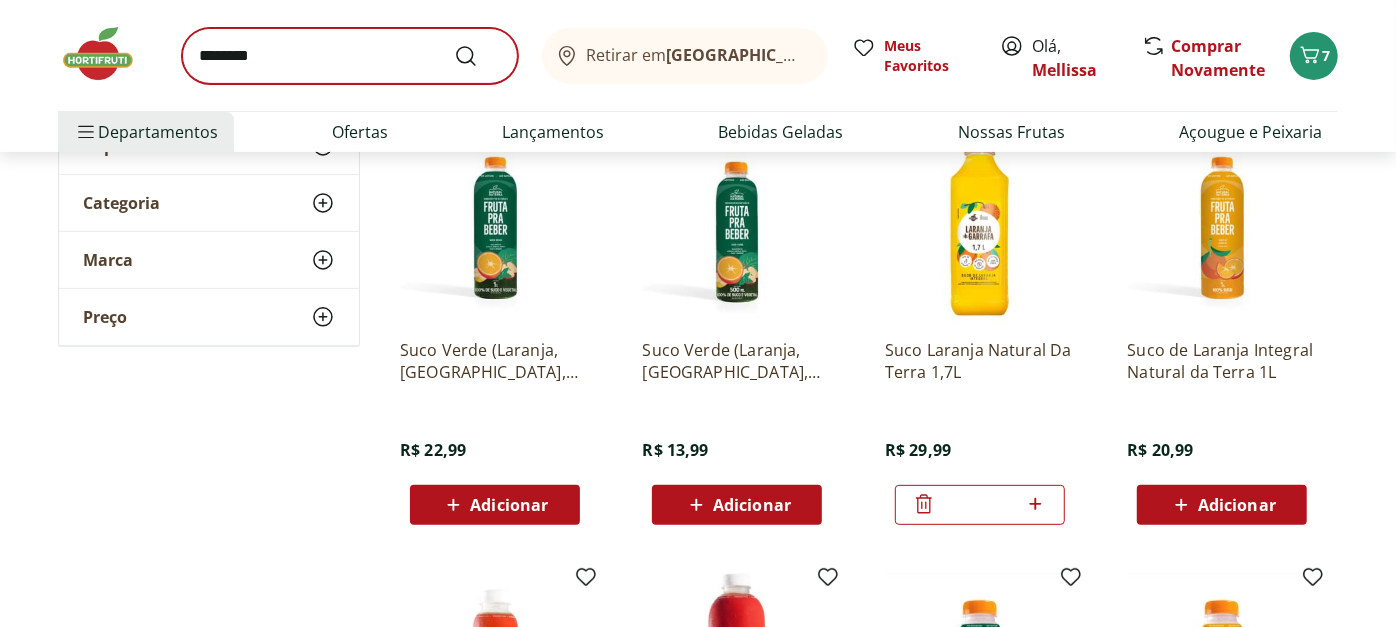 scroll, scrollTop: 0, scrollLeft: 0, axis: both 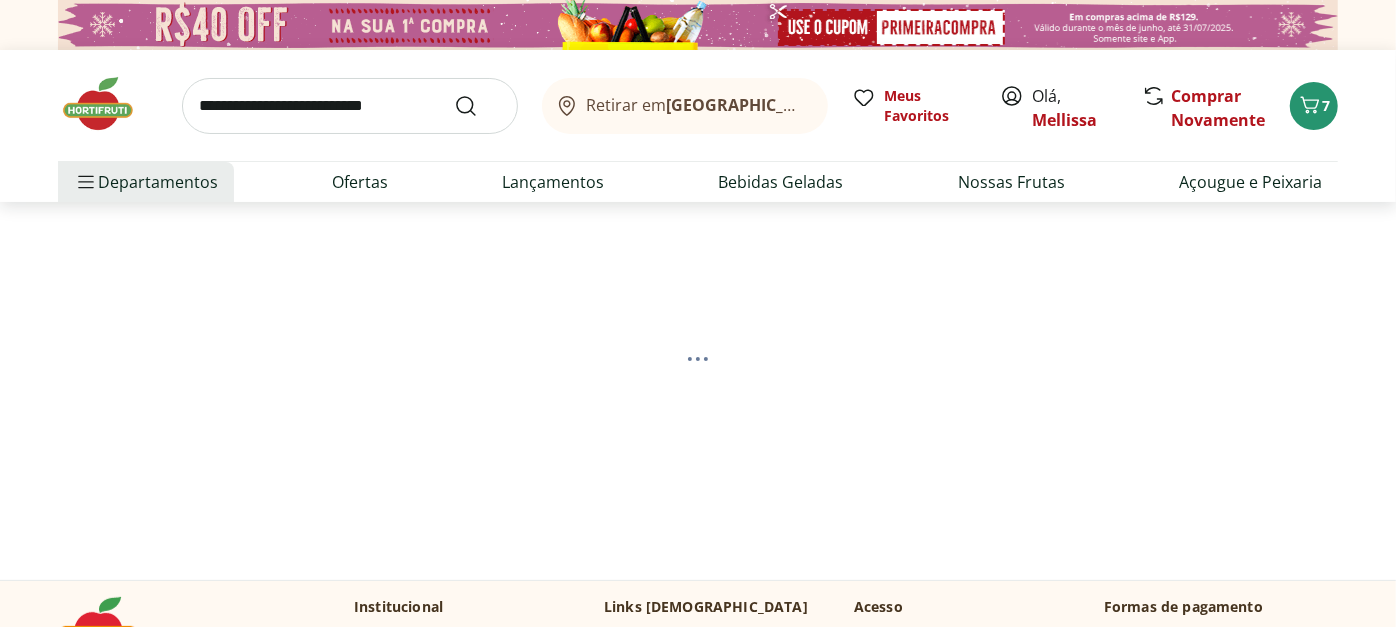 select on "**********" 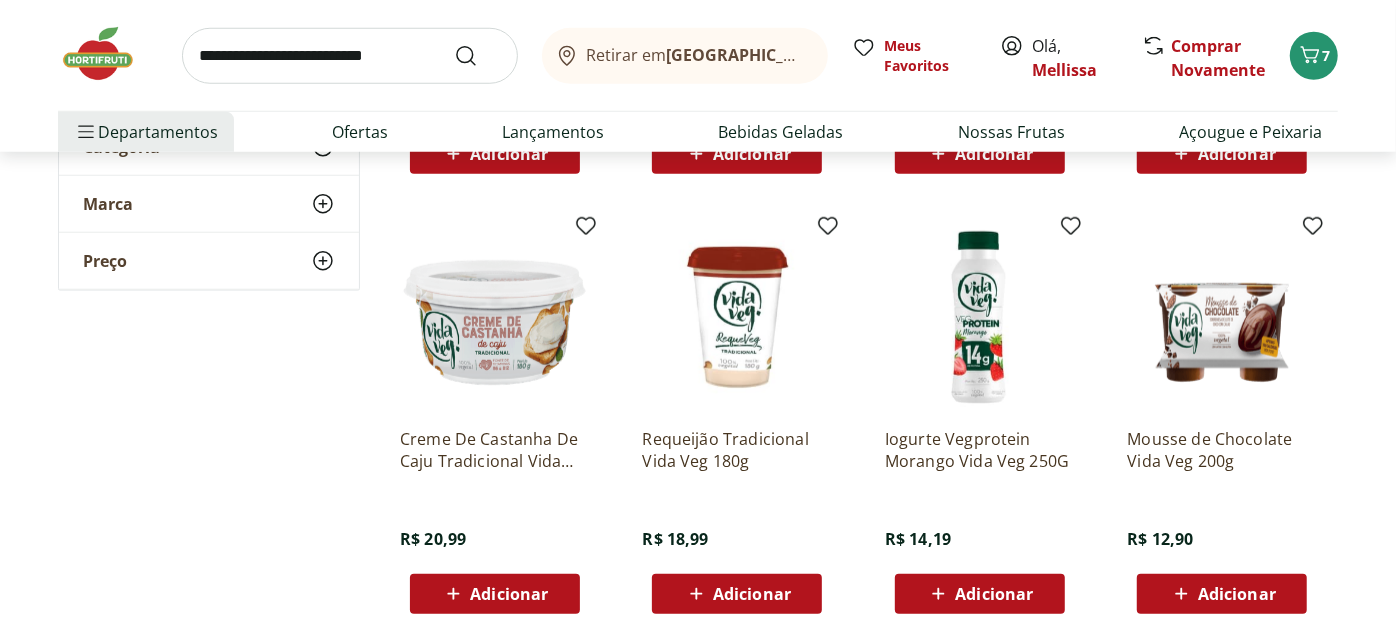 scroll, scrollTop: 1121, scrollLeft: 0, axis: vertical 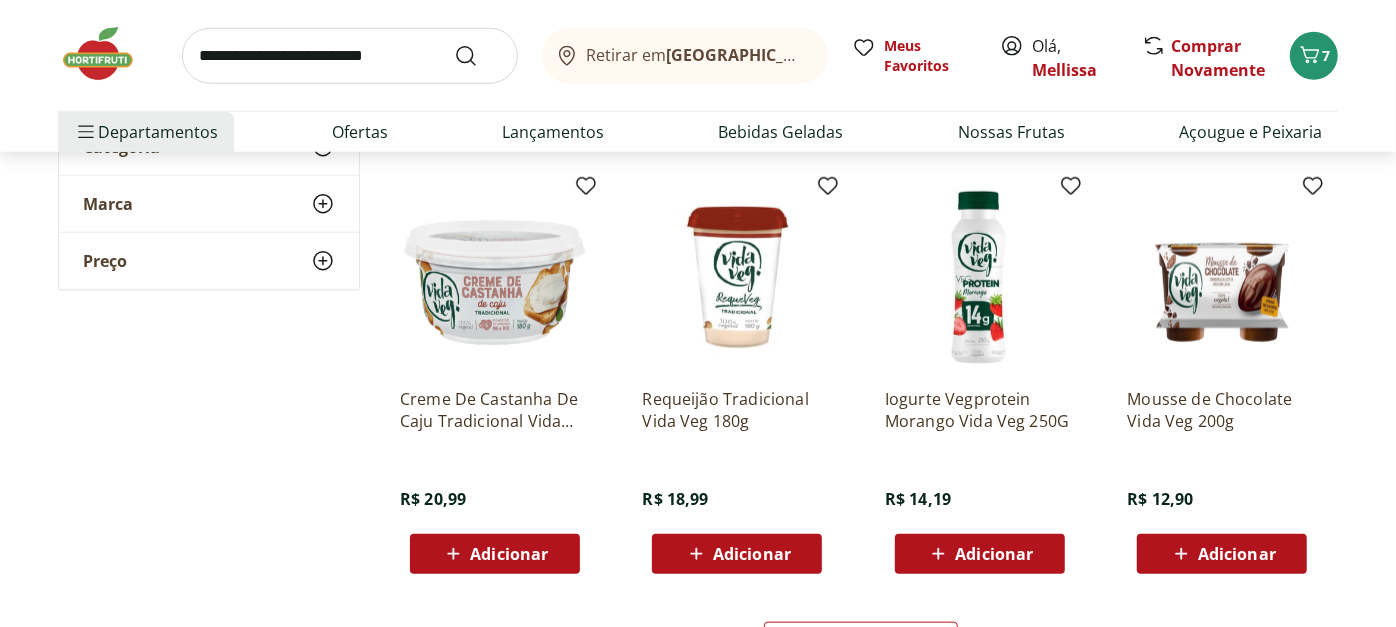 click on "Adicionar" at bounding box center (495, 554) 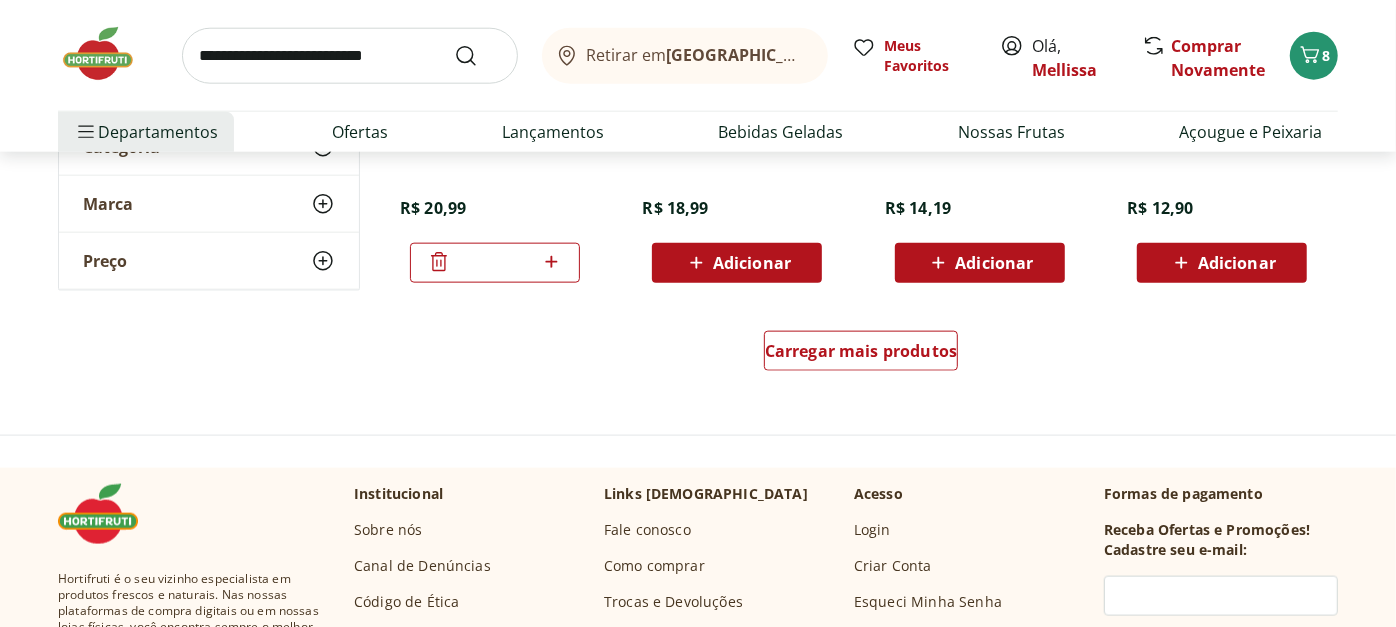 scroll, scrollTop: 1422, scrollLeft: 0, axis: vertical 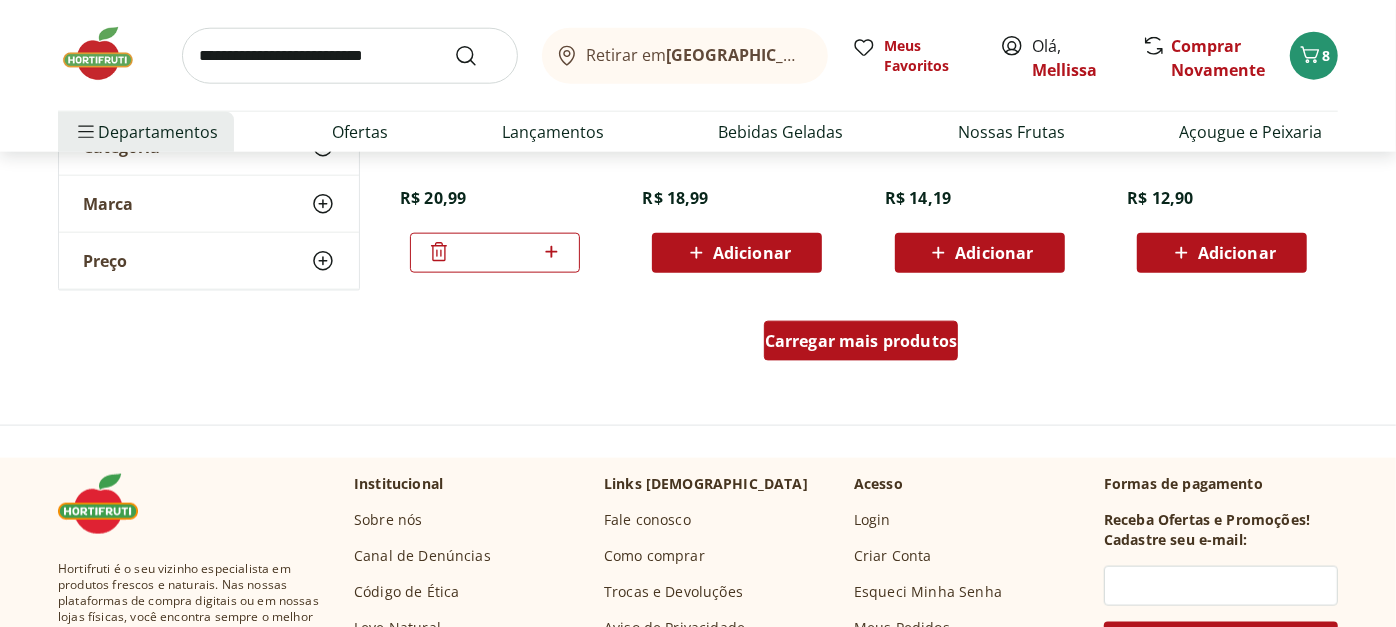 click on "Carregar mais produtos" at bounding box center [861, 341] 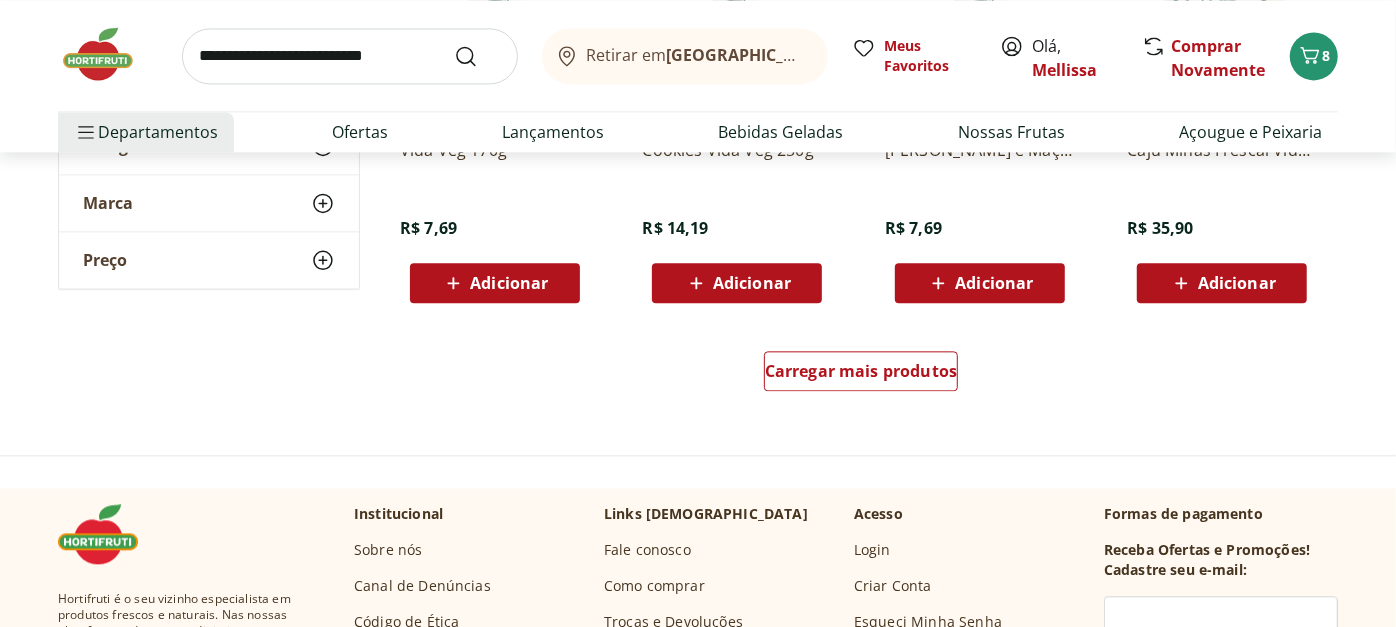 scroll, scrollTop: 2702, scrollLeft: 0, axis: vertical 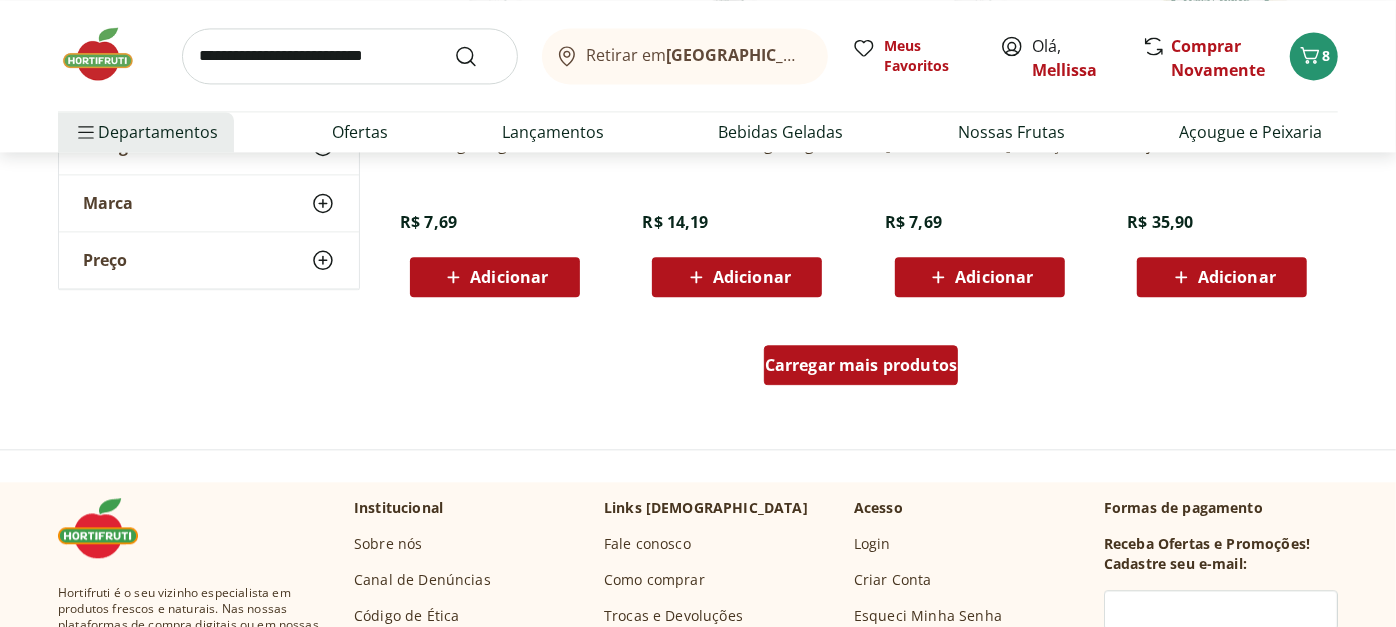 click on "Carregar mais produtos" at bounding box center (861, 365) 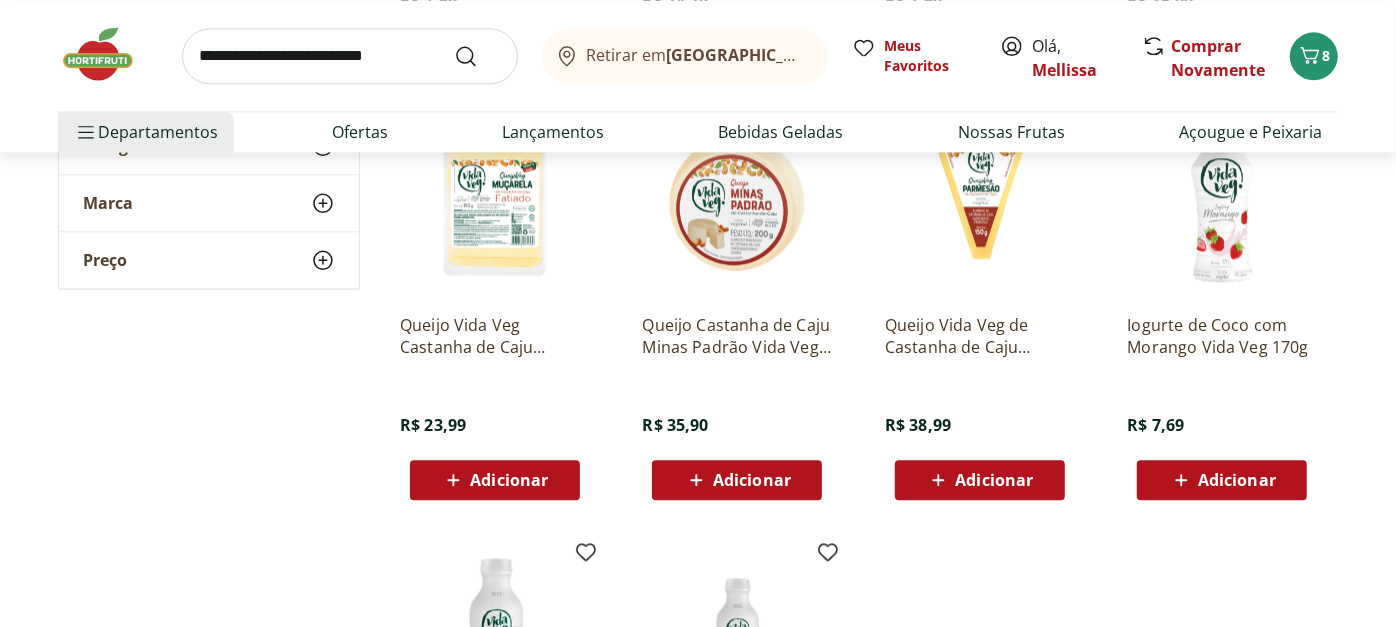 scroll, scrollTop: 2945, scrollLeft: 0, axis: vertical 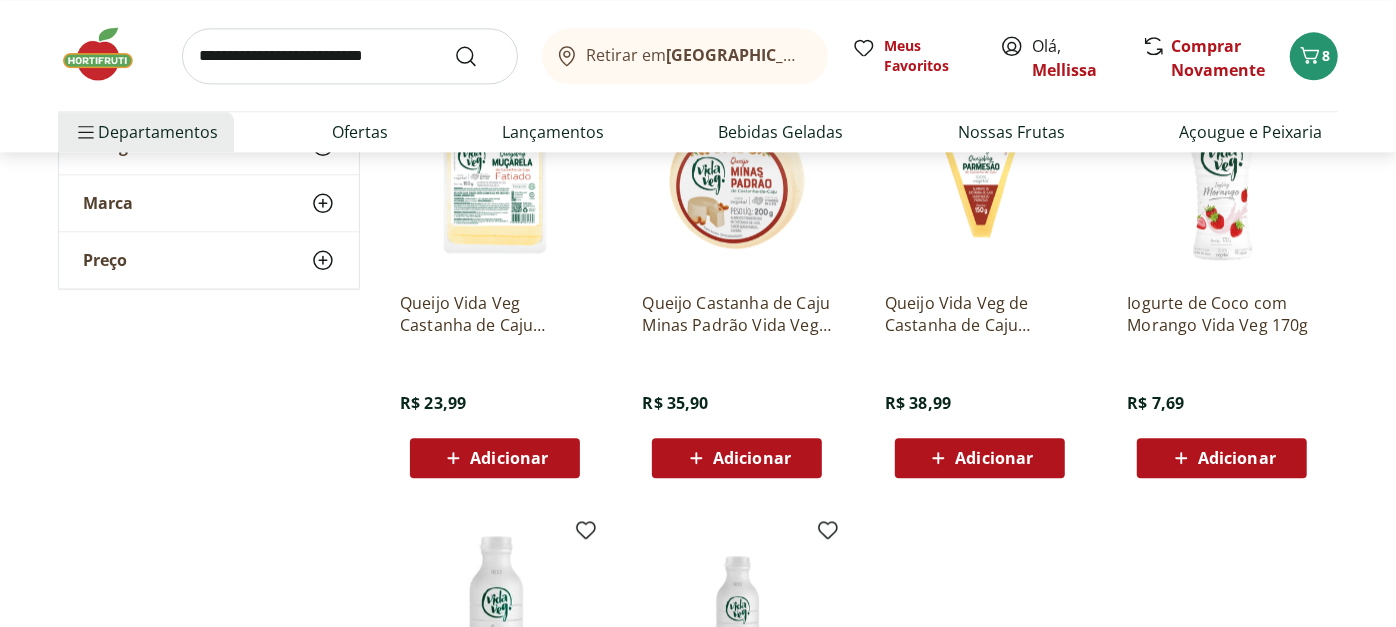 click on "Adicionar" at bounding box center (495, 458) 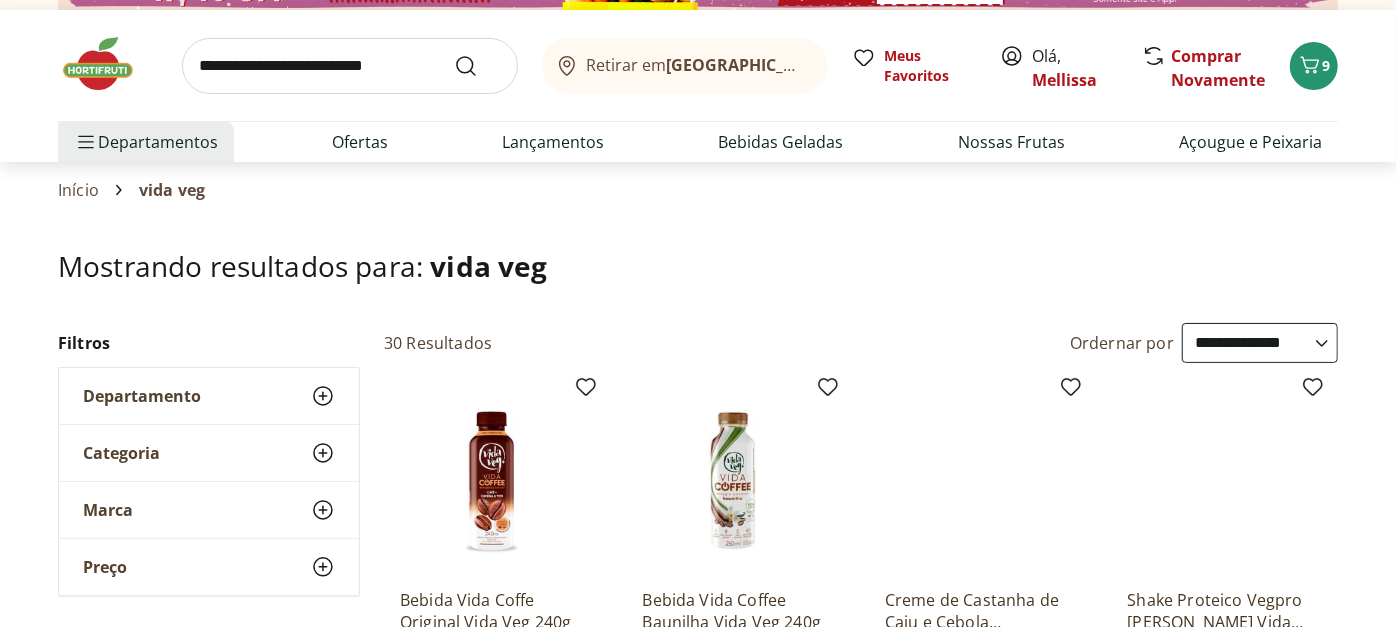 scroll, scrollTop: 0, scrollLeft: 0, axis: both 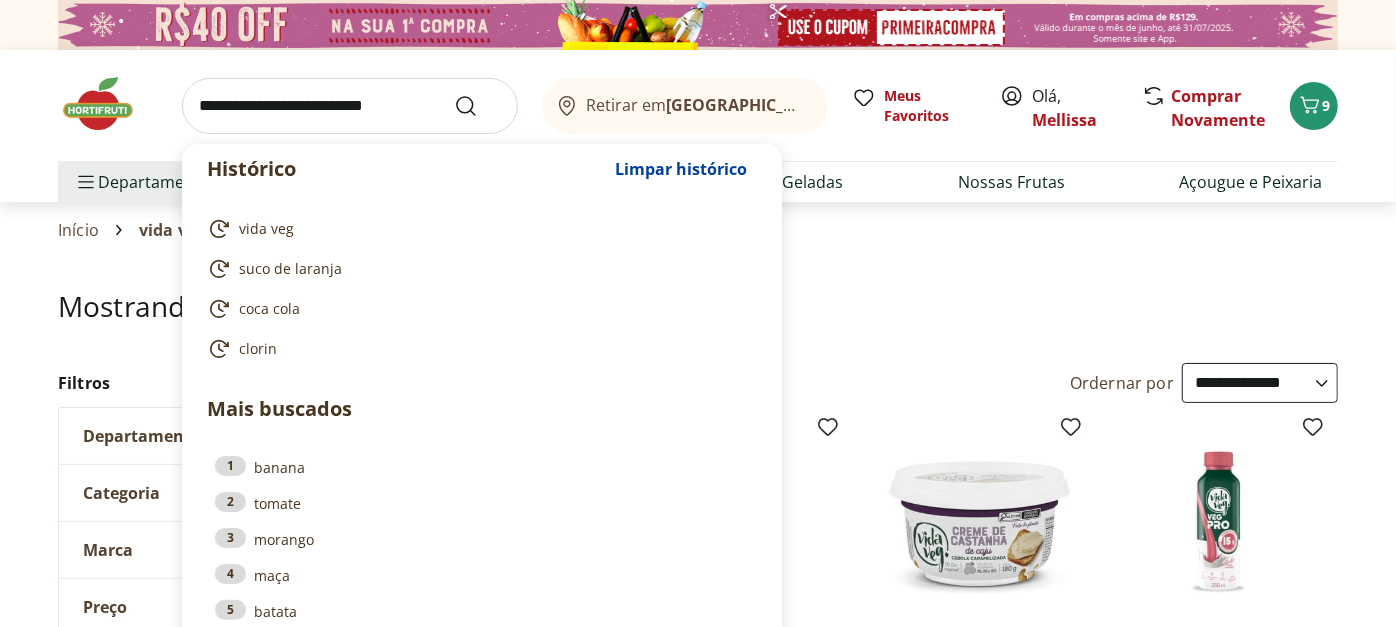 click at bounding box center [350, 106] 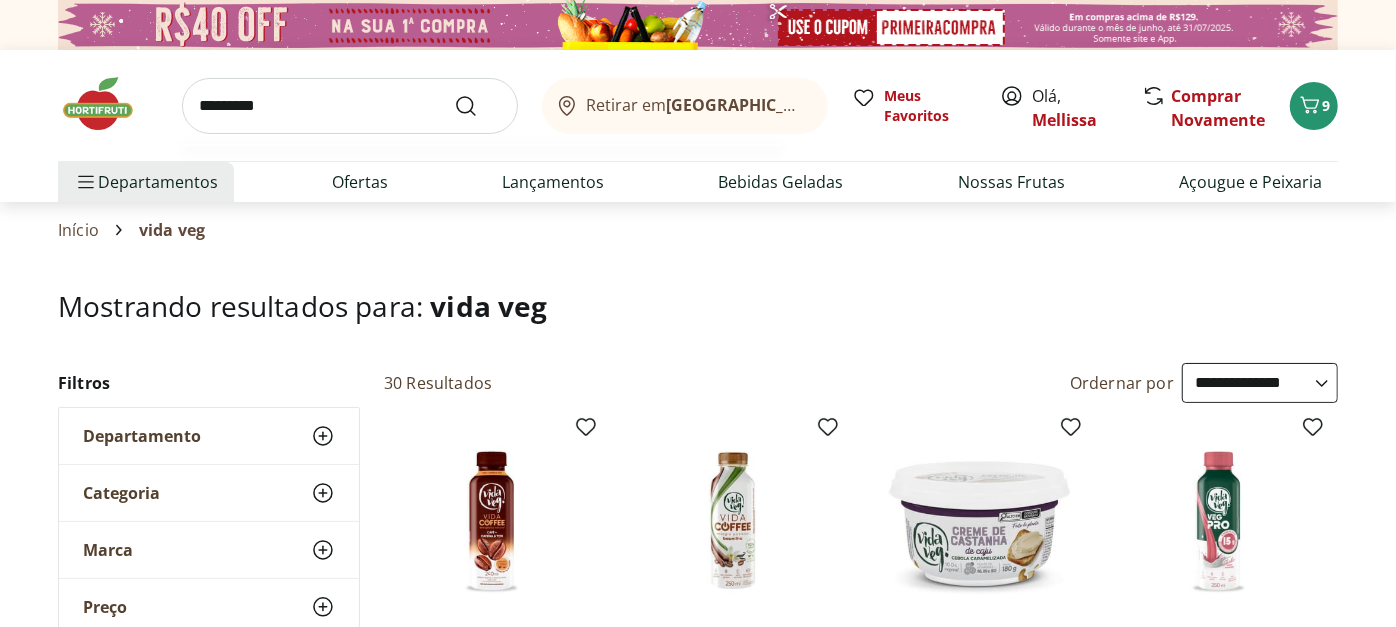type on "*********" 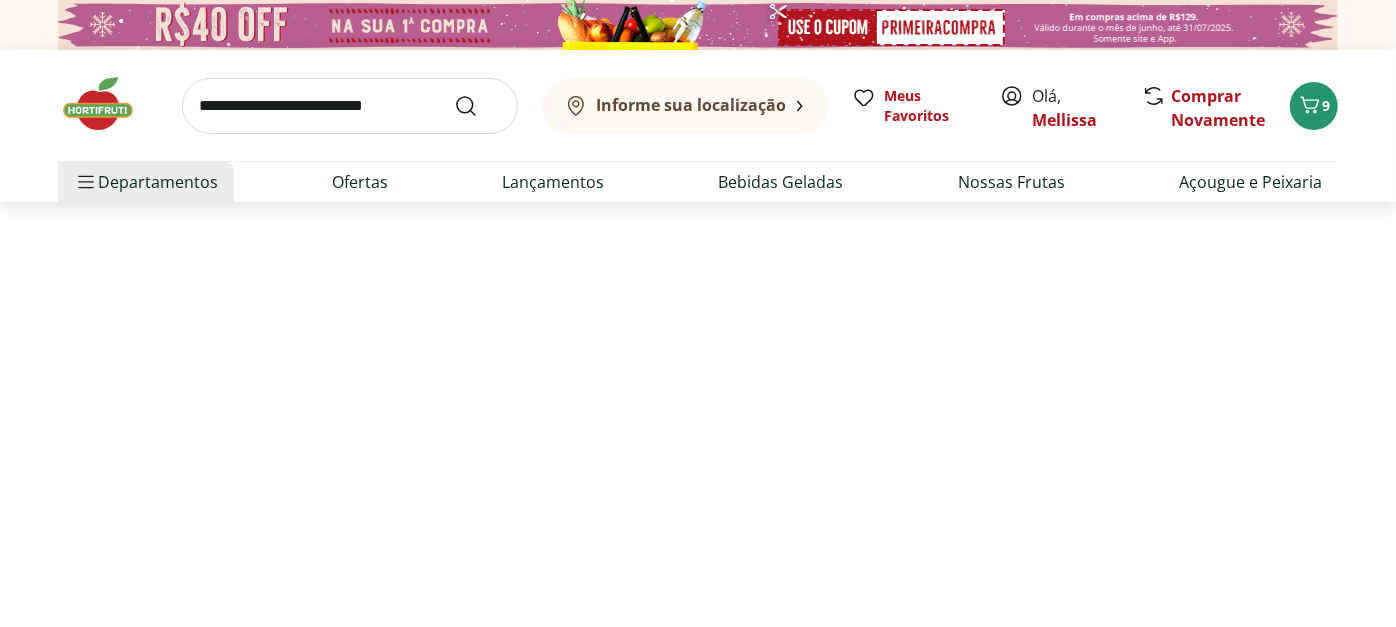 select on "**********" 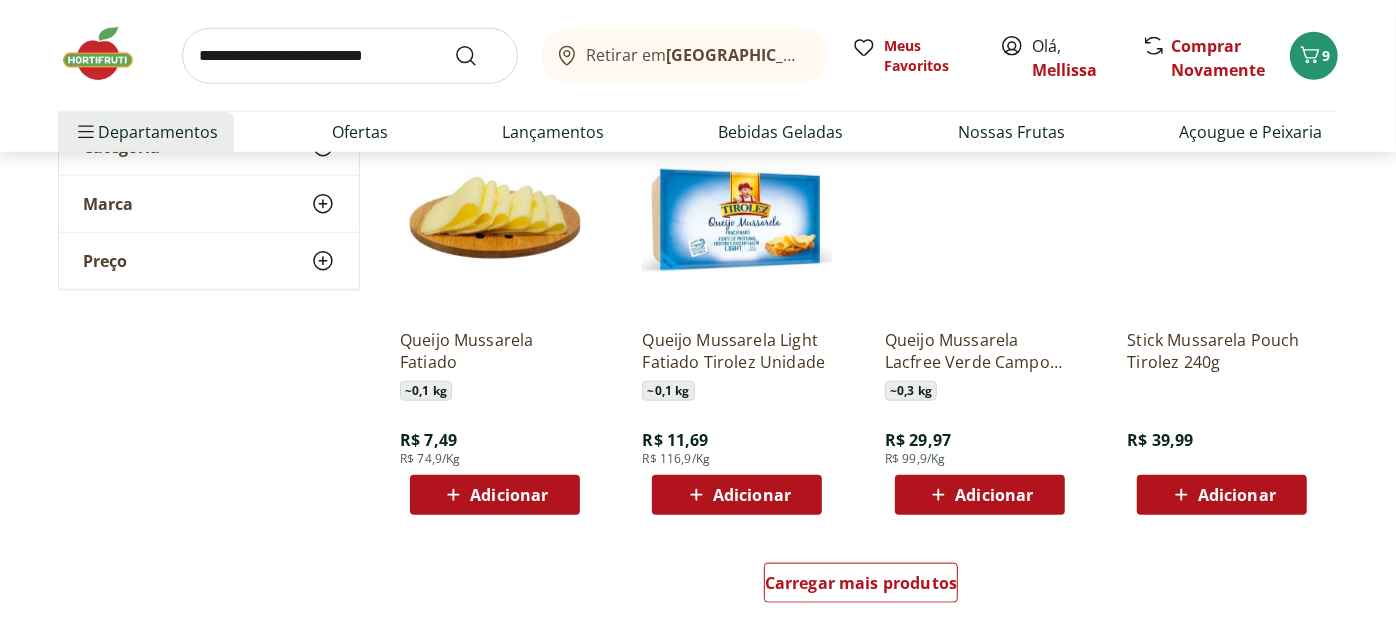 scroll, scrollTop: 1233, scrollLeft: 0, axis: vertical 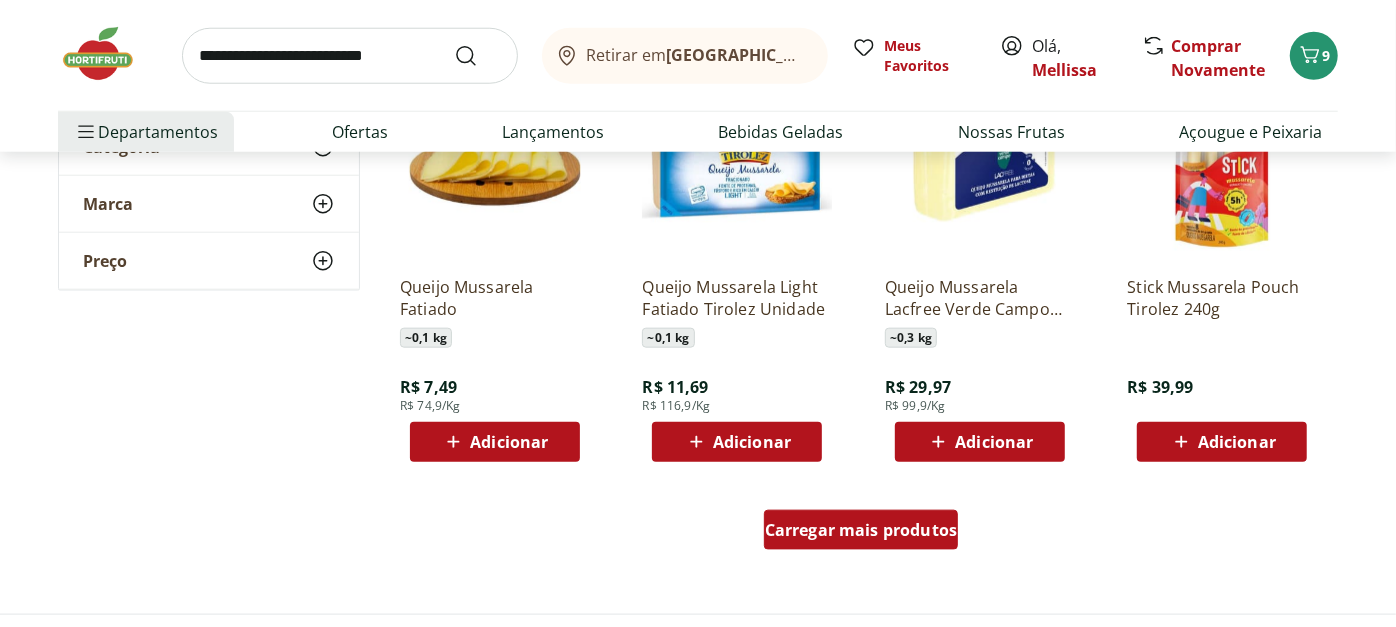 click on "Carregar mais produtos" at bounding box center (861, 530) 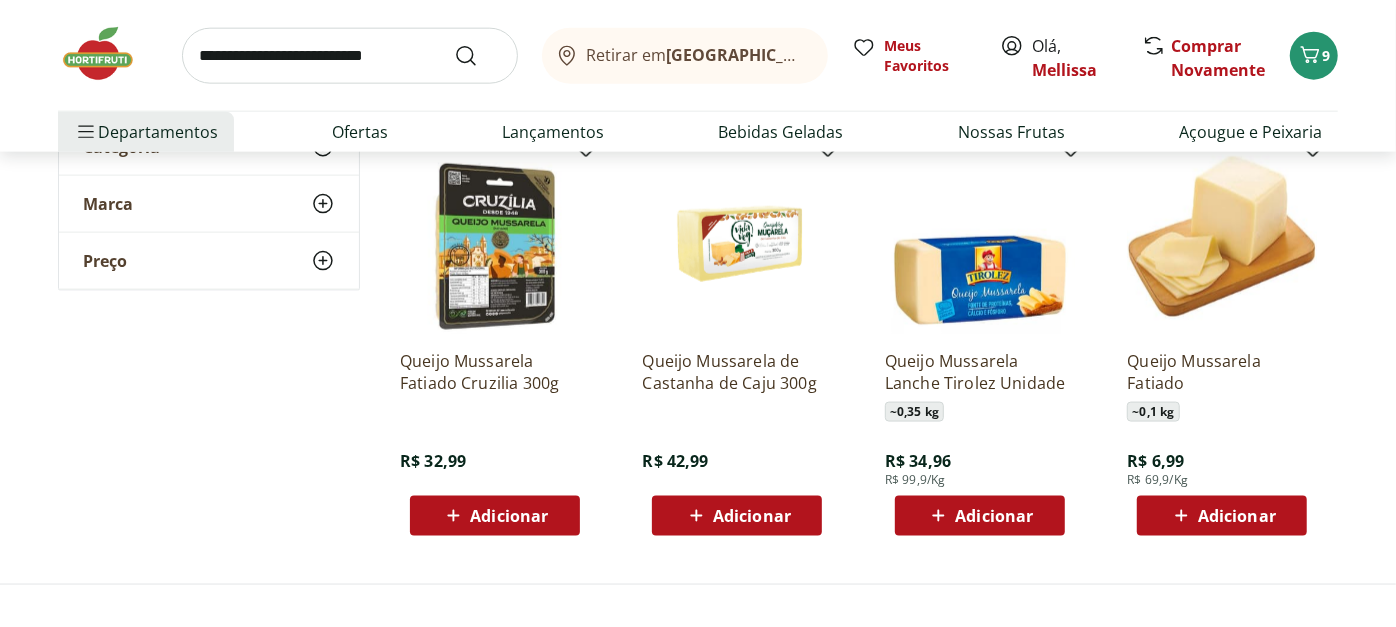 scroll, scrollTop: 1593, scrollLeft: 0, axis: vertical 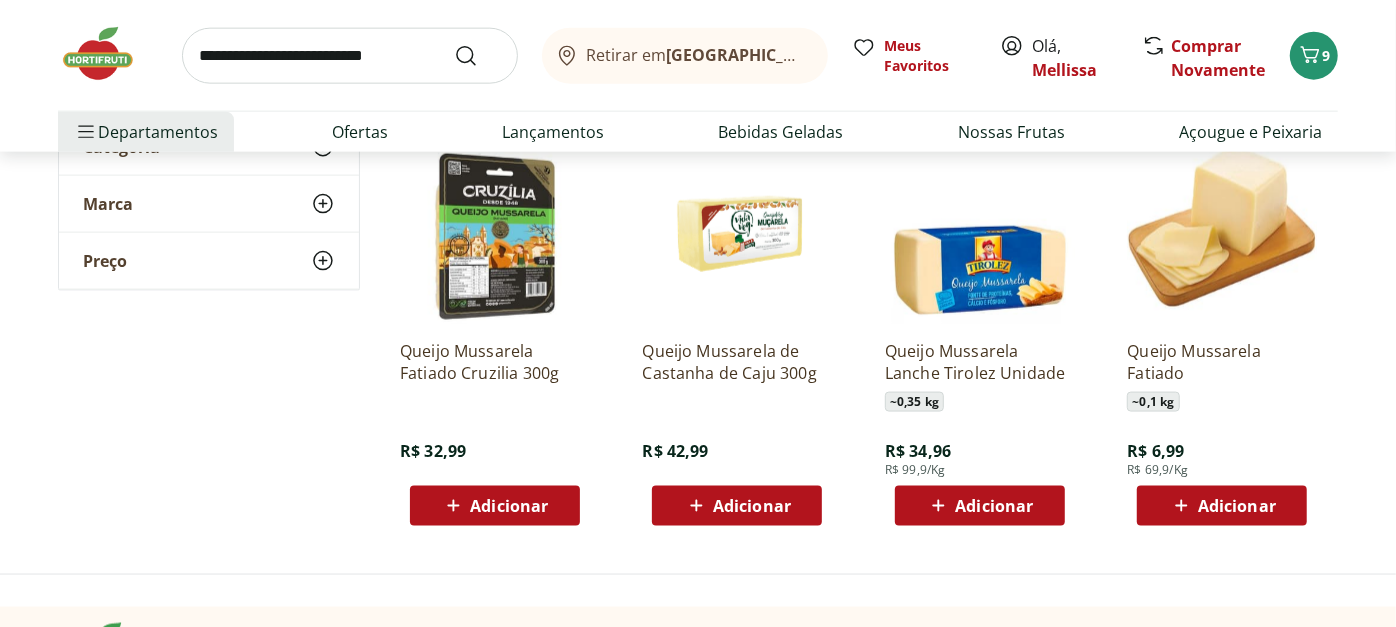 click on "Adicionar" at bounding box center (1237, 506) 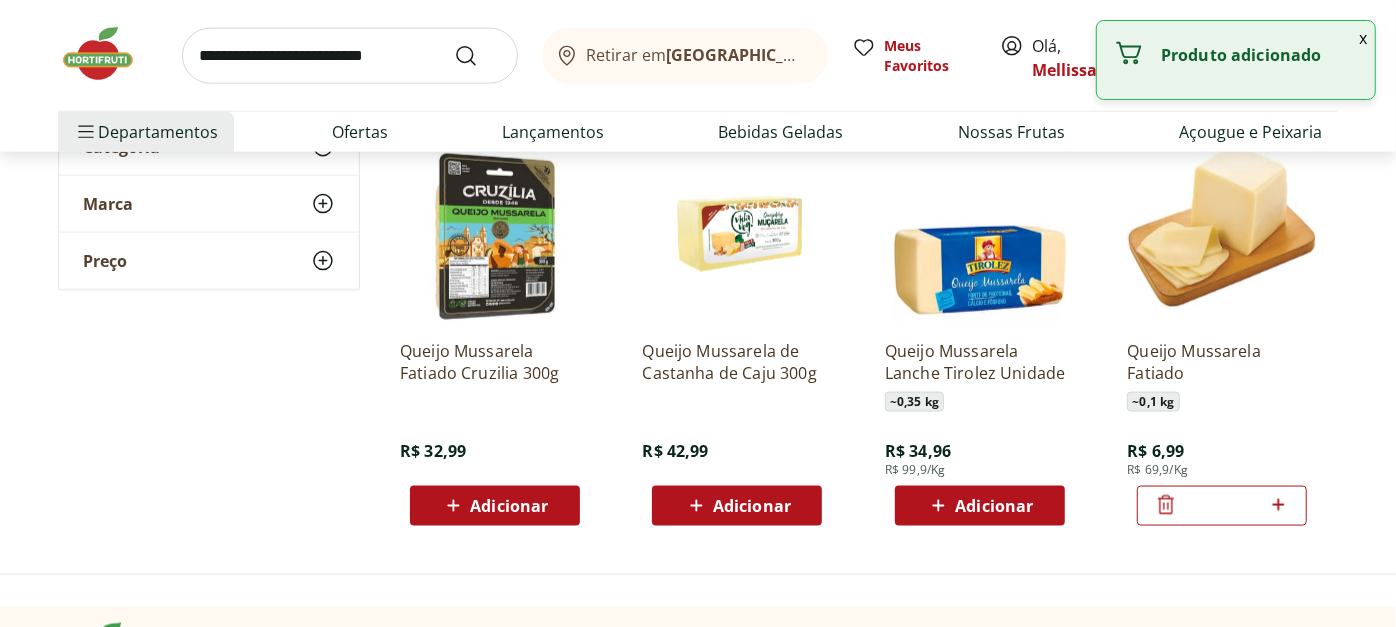 click on "*" at bounding box center [1222, 506] 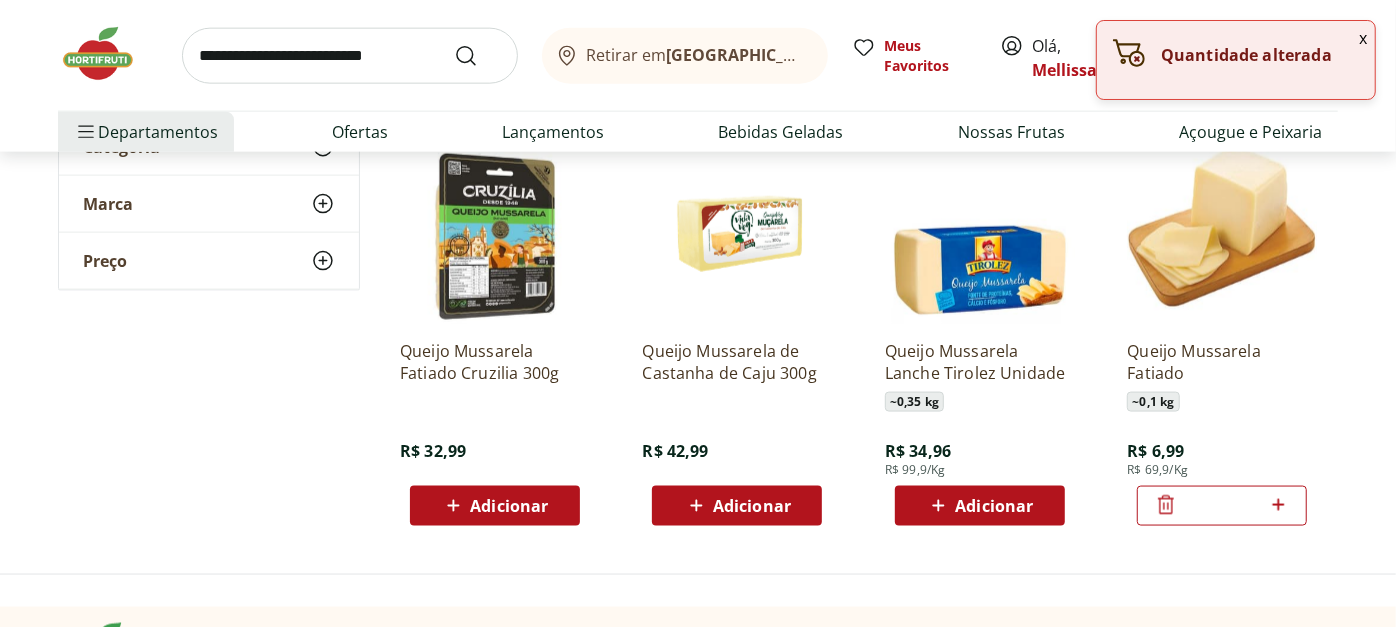 click 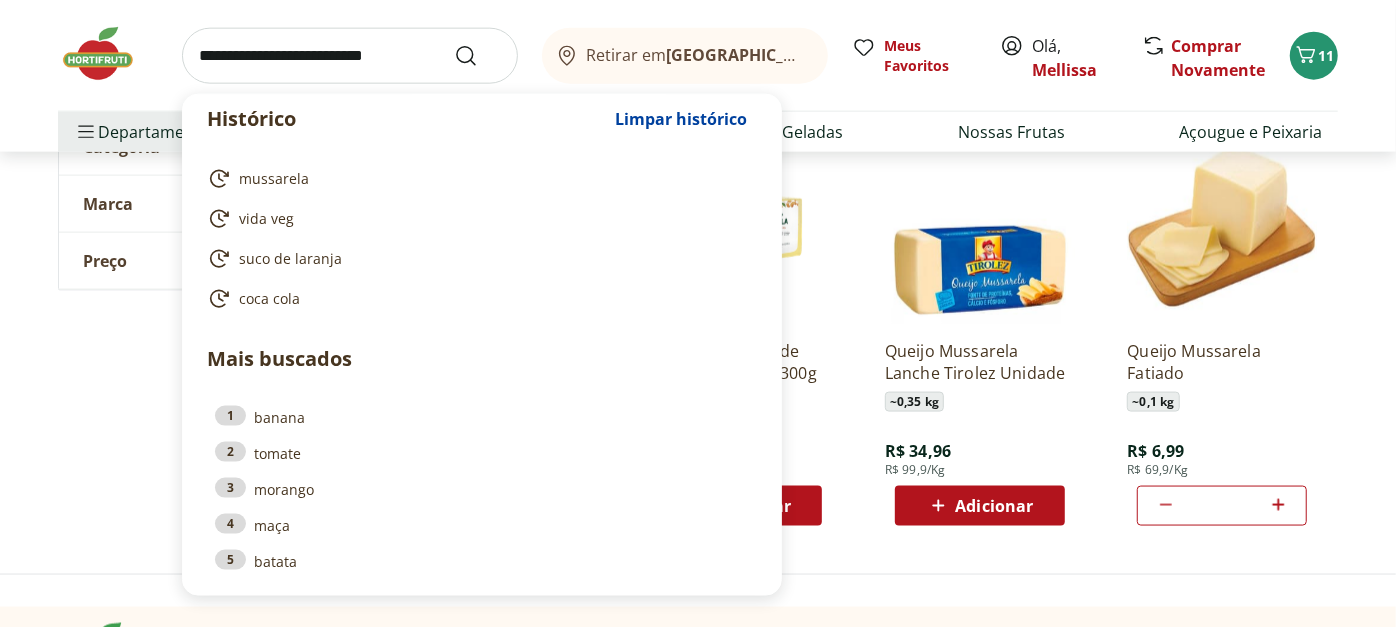 click at bounding box center [350, 56] 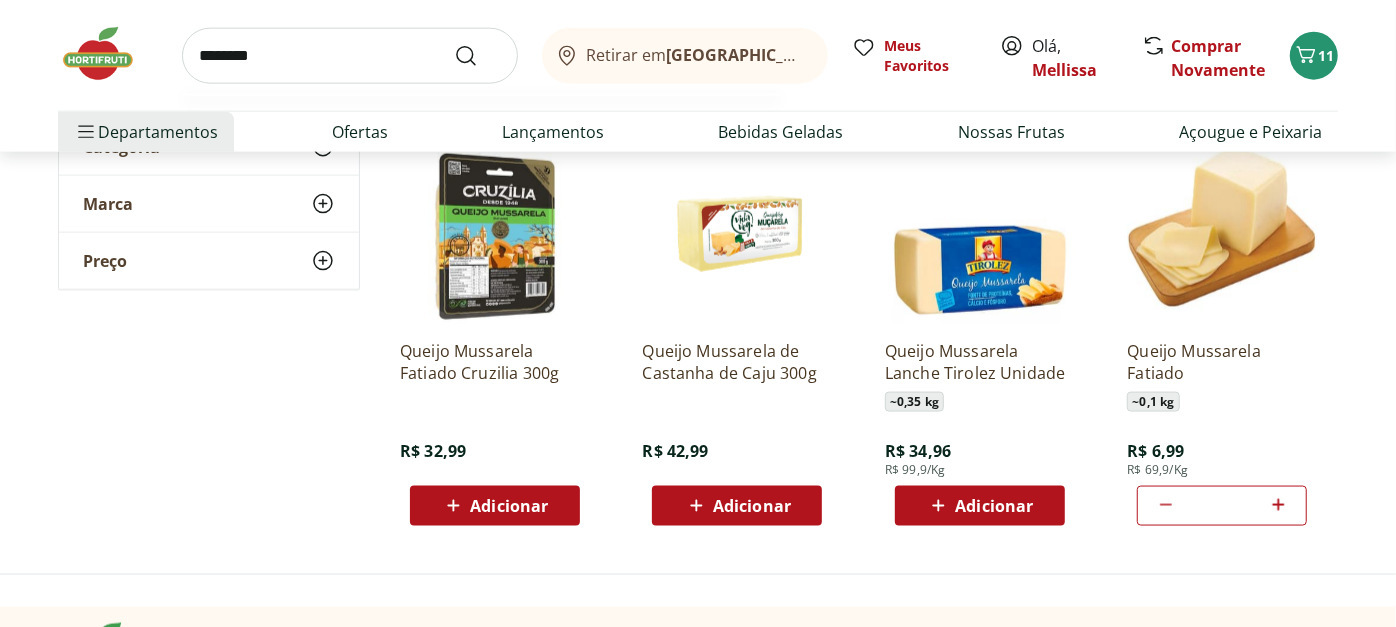 type on "********" 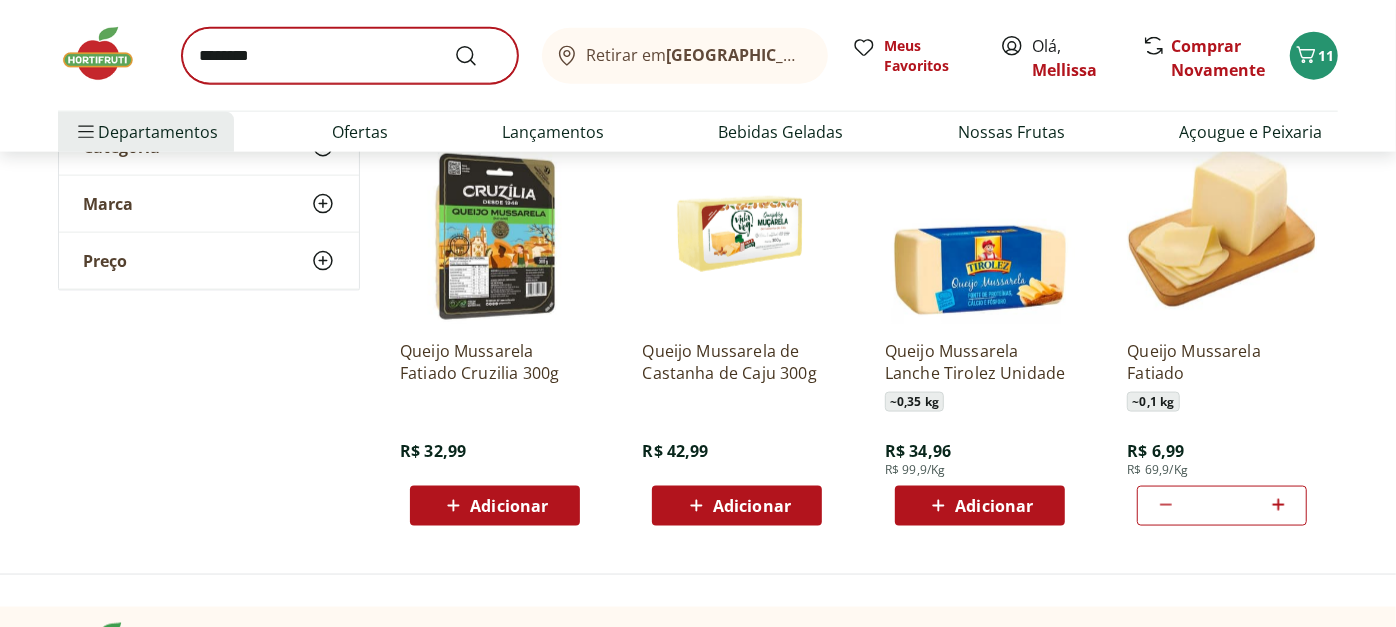 scroll, scrollTop: 0, scrollLeft: 0, axis: both 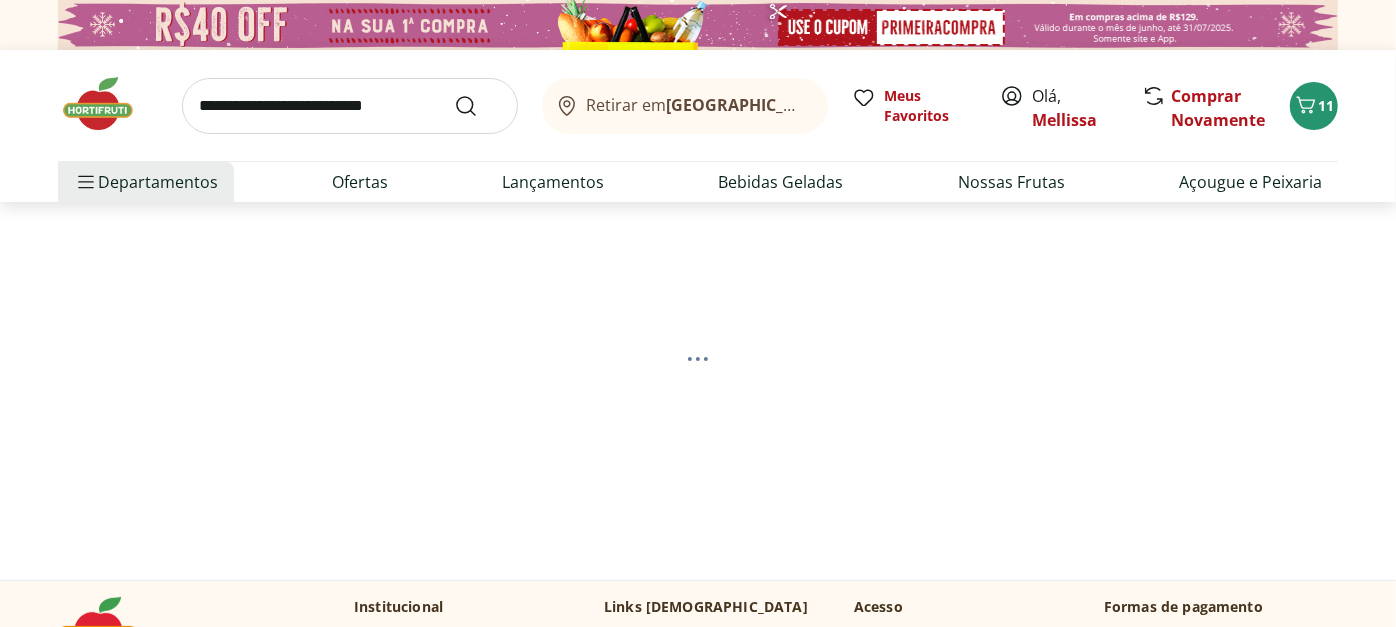 select on "**********" 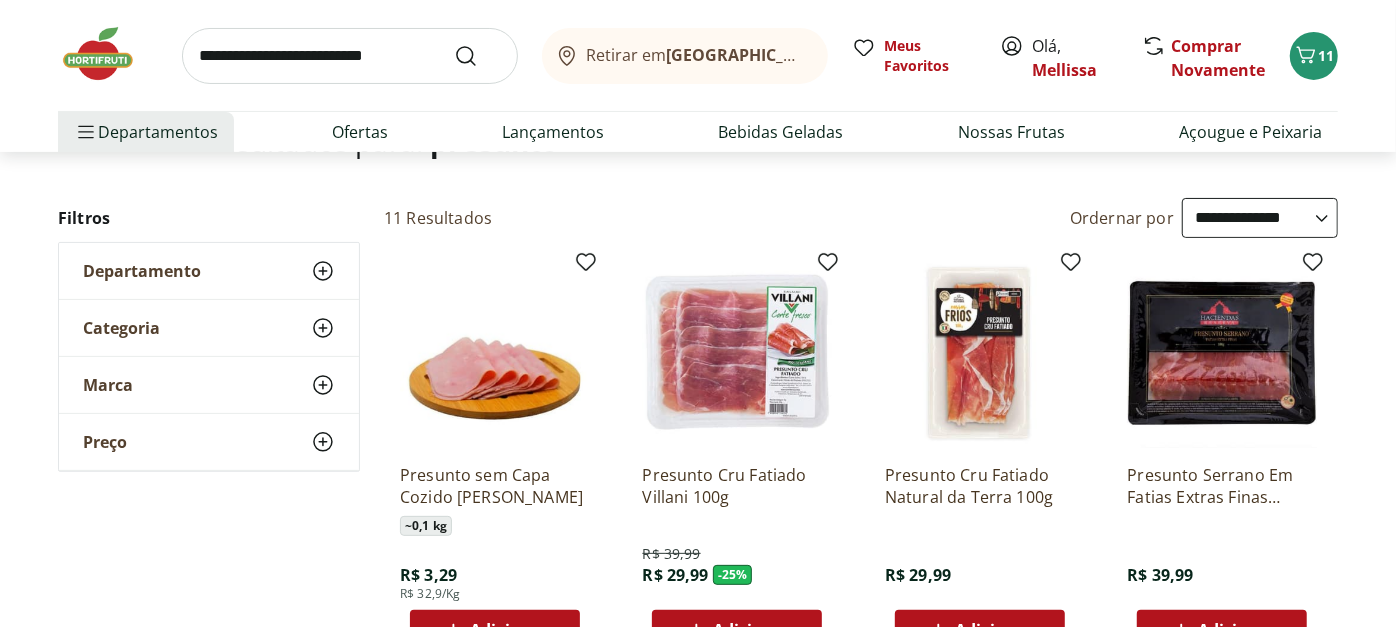 scroll, scrollTop: 159, scrollLeft: 0, axis: vertical 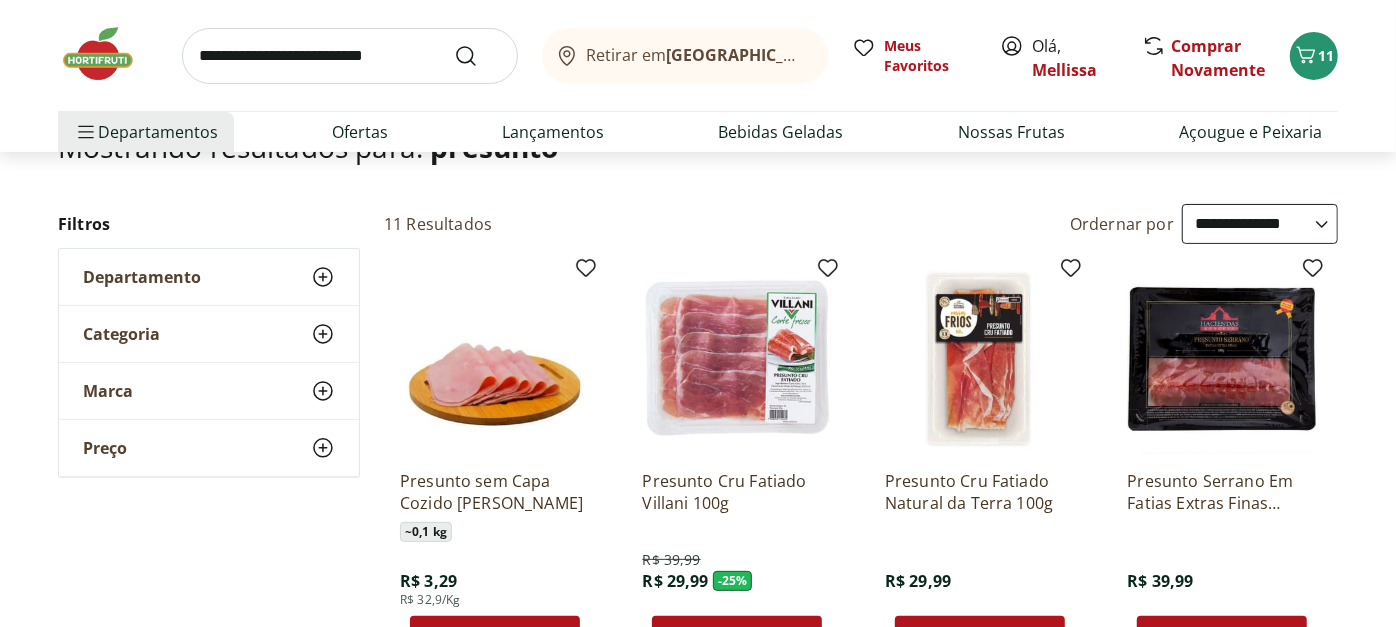 click on "Presunto sem Capa Cozido Fatiado Sadia ~ 0,1 kg R$ 3,29 R$ 32,9/Kg Adicionar" at bounding box center [495, 555] 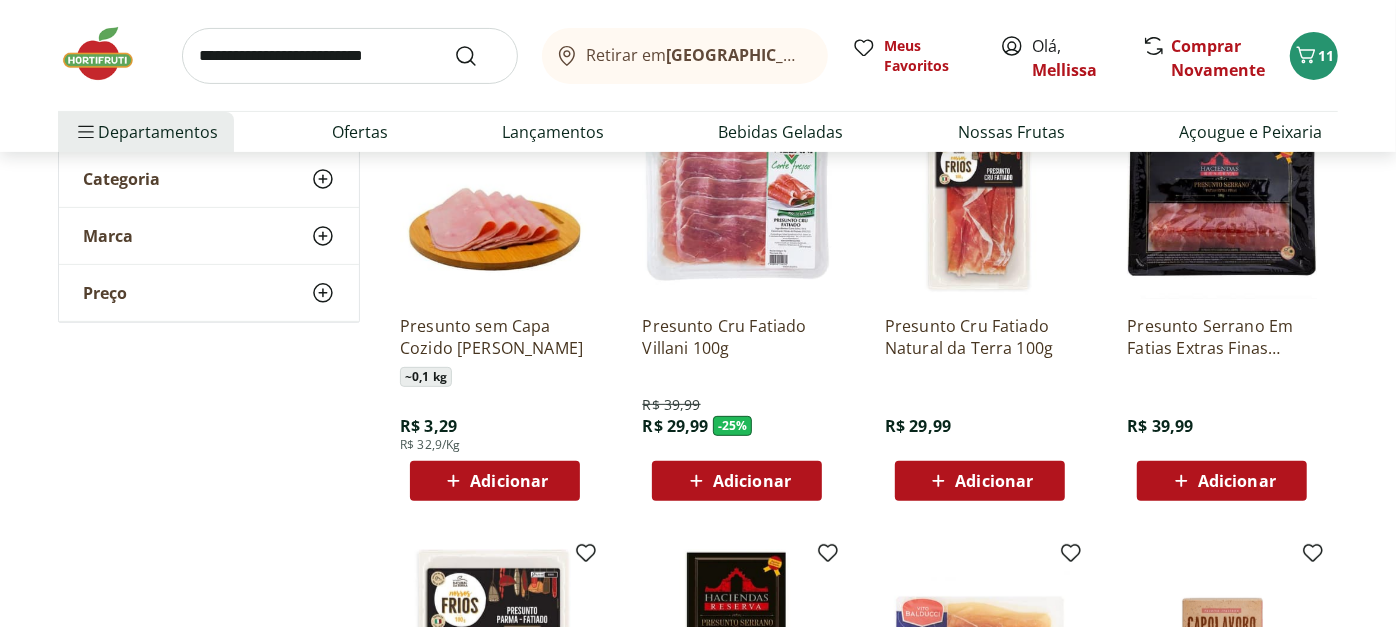scroll, scrollTop: 307, scrollLeft: 0, axis: vertical 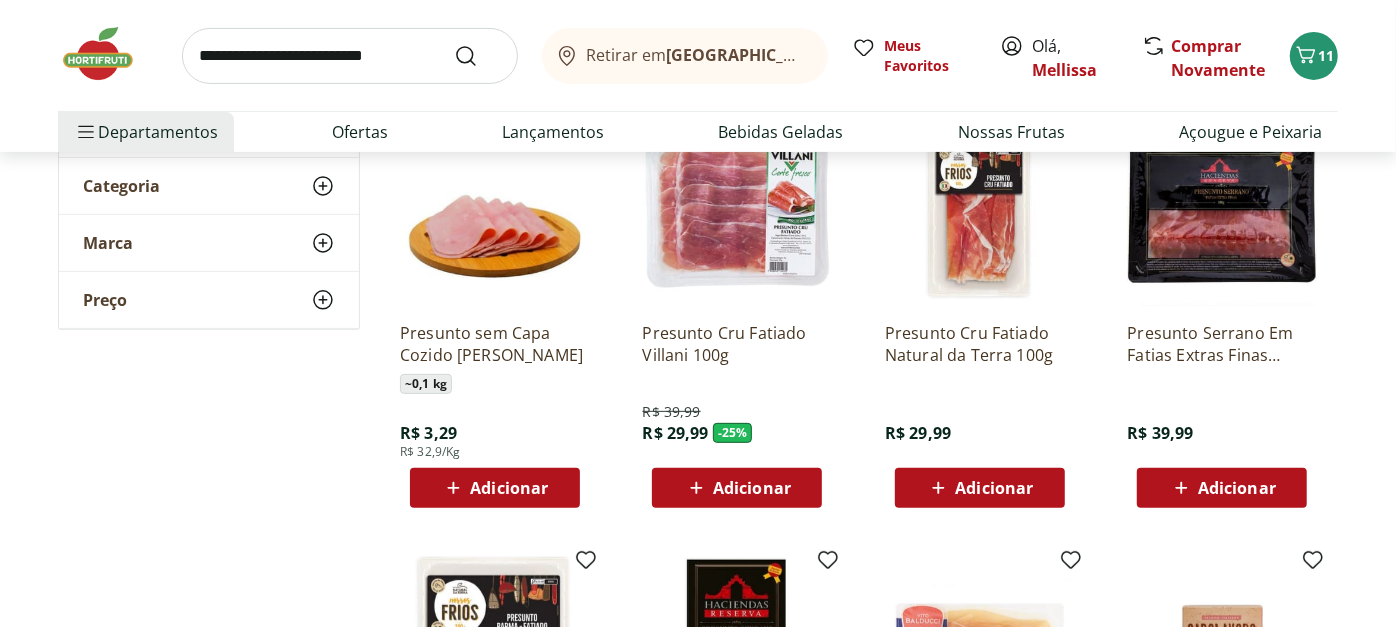 click on "Adicionar" at bounding box center (509, 488) 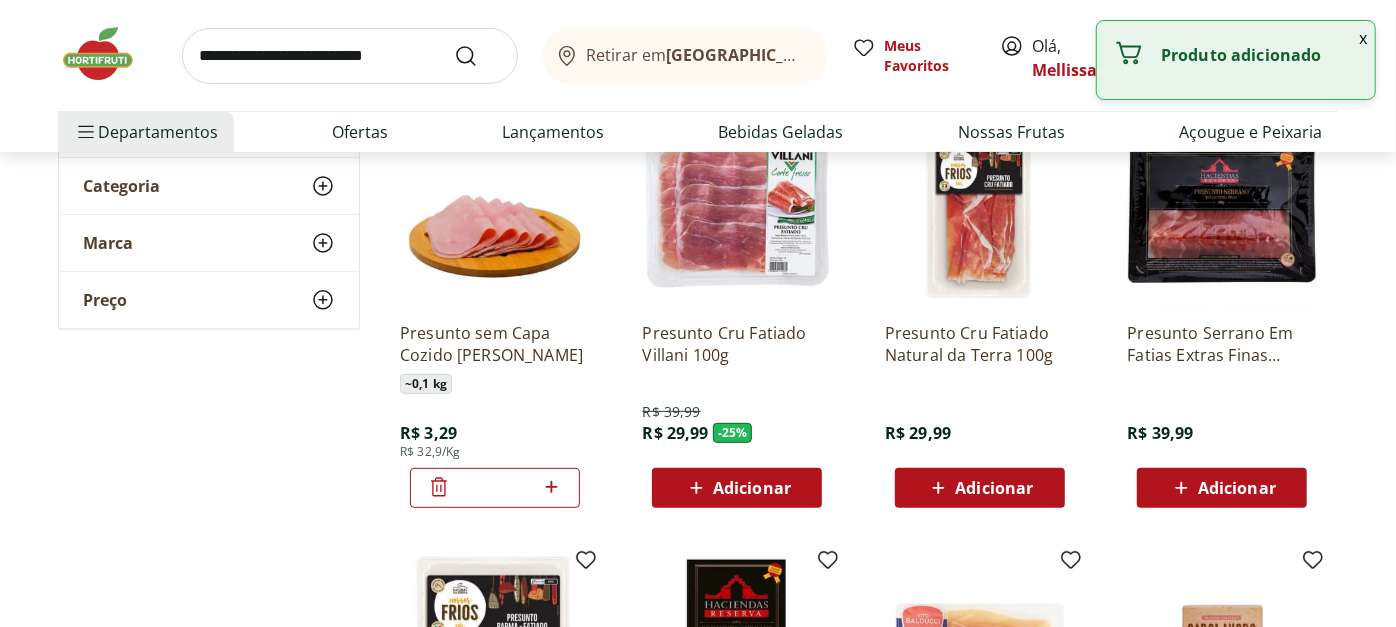 click 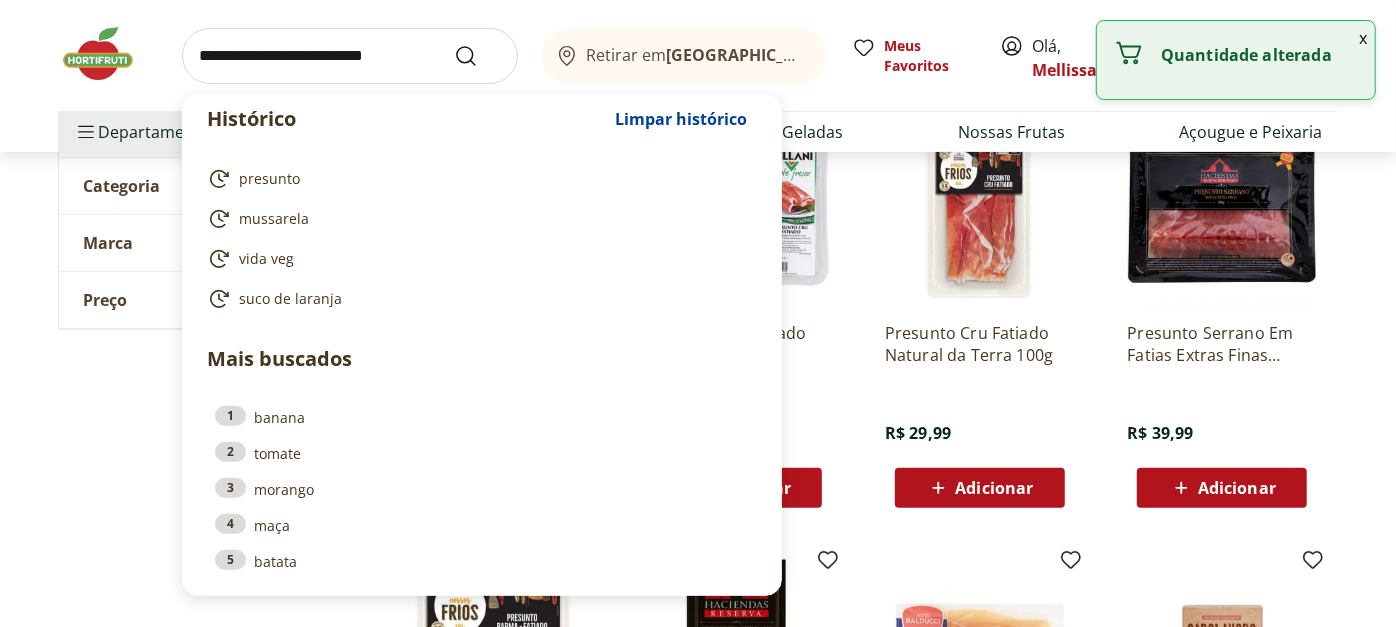 click at bounding box center [350, 56] 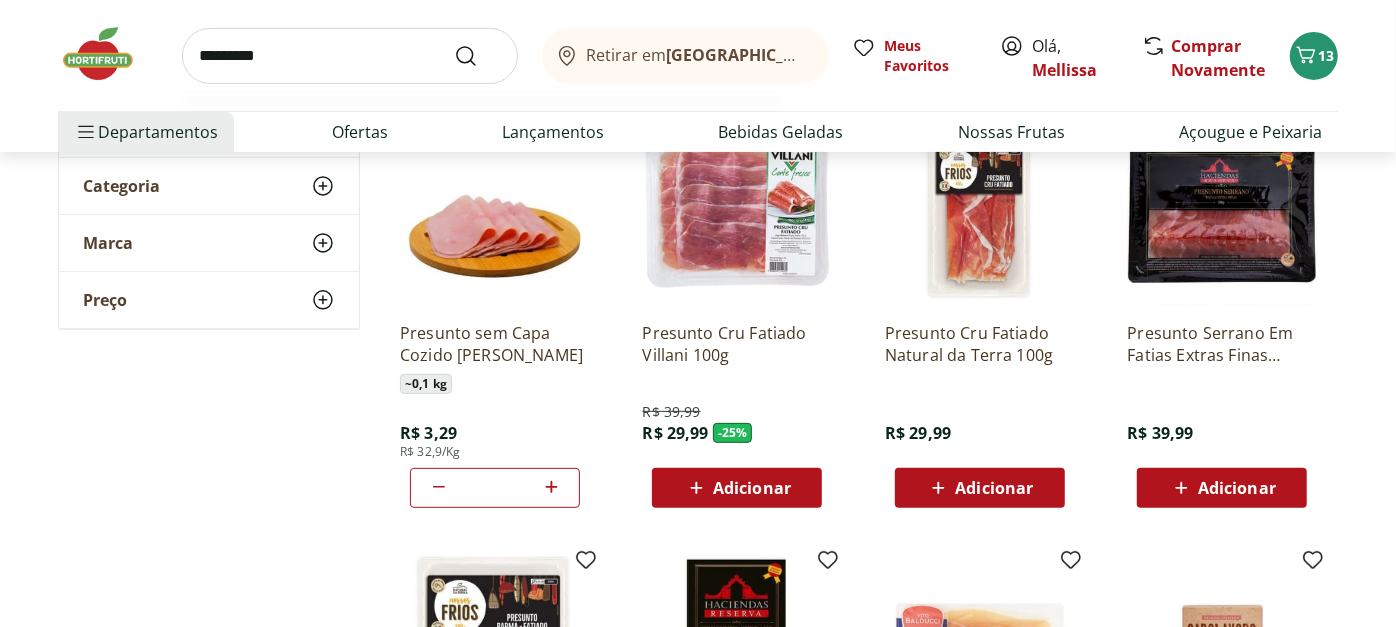 type on "*********" 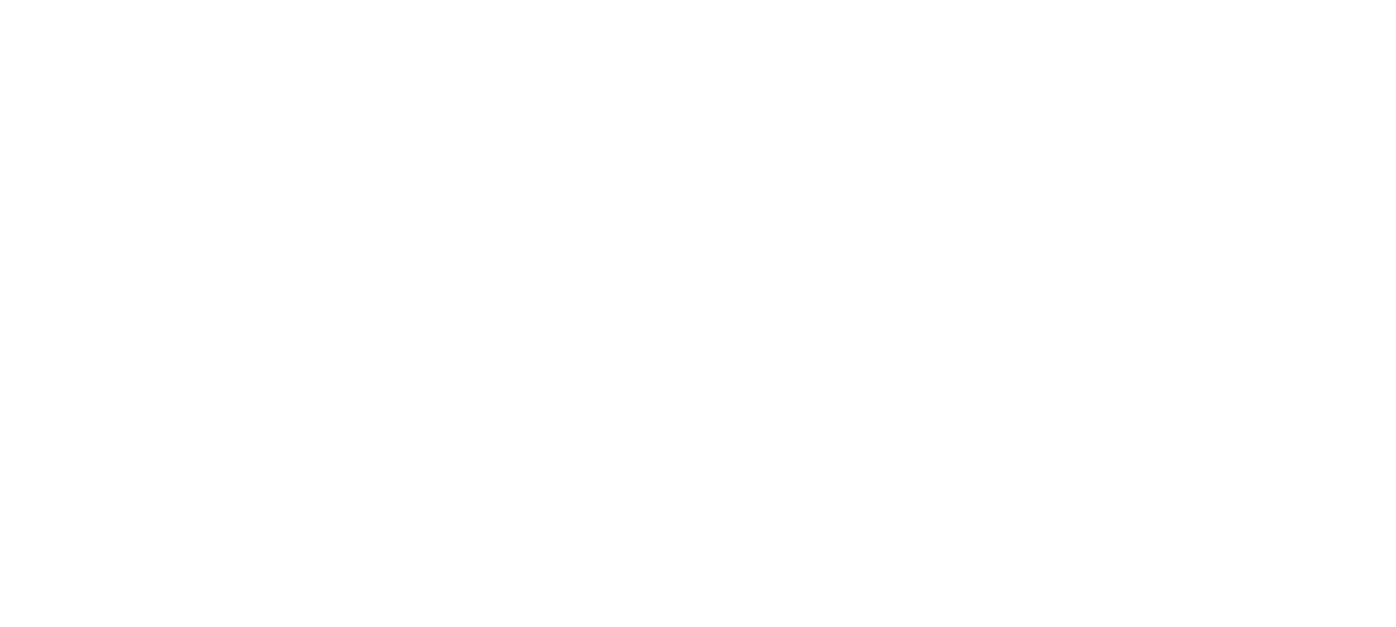 scroll, scrollTop: 0, scrollLeft: 0, axis: both 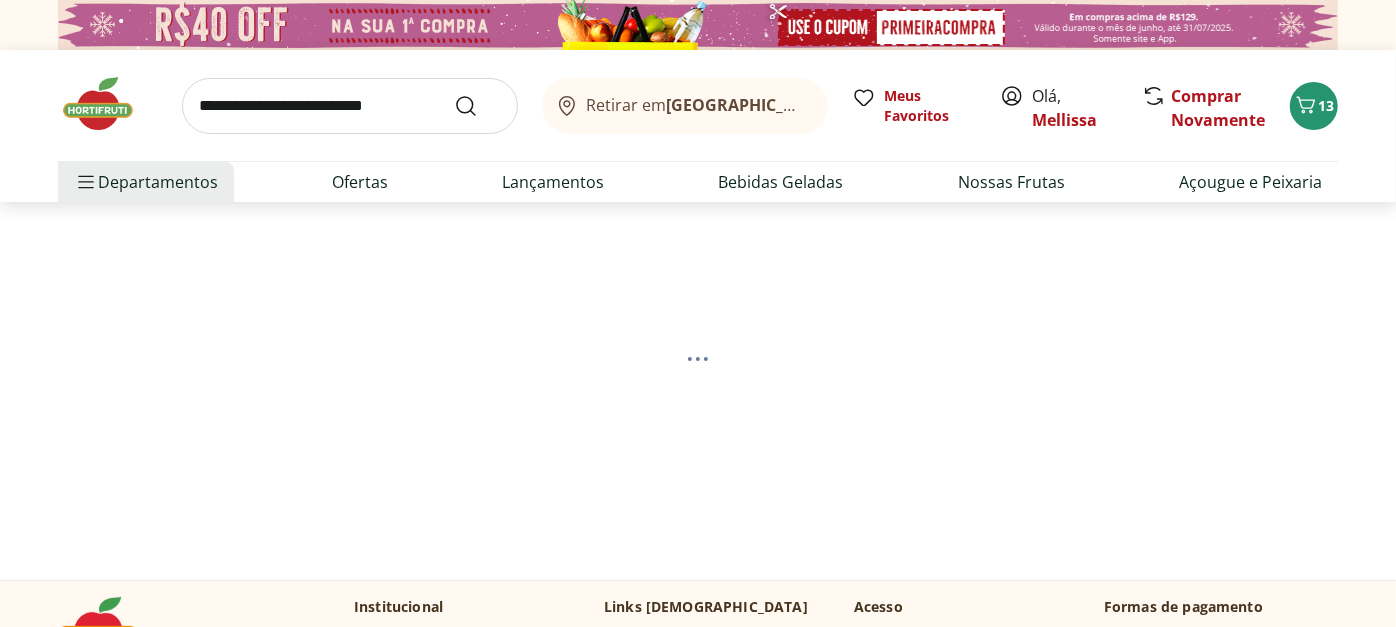 select on "**********" 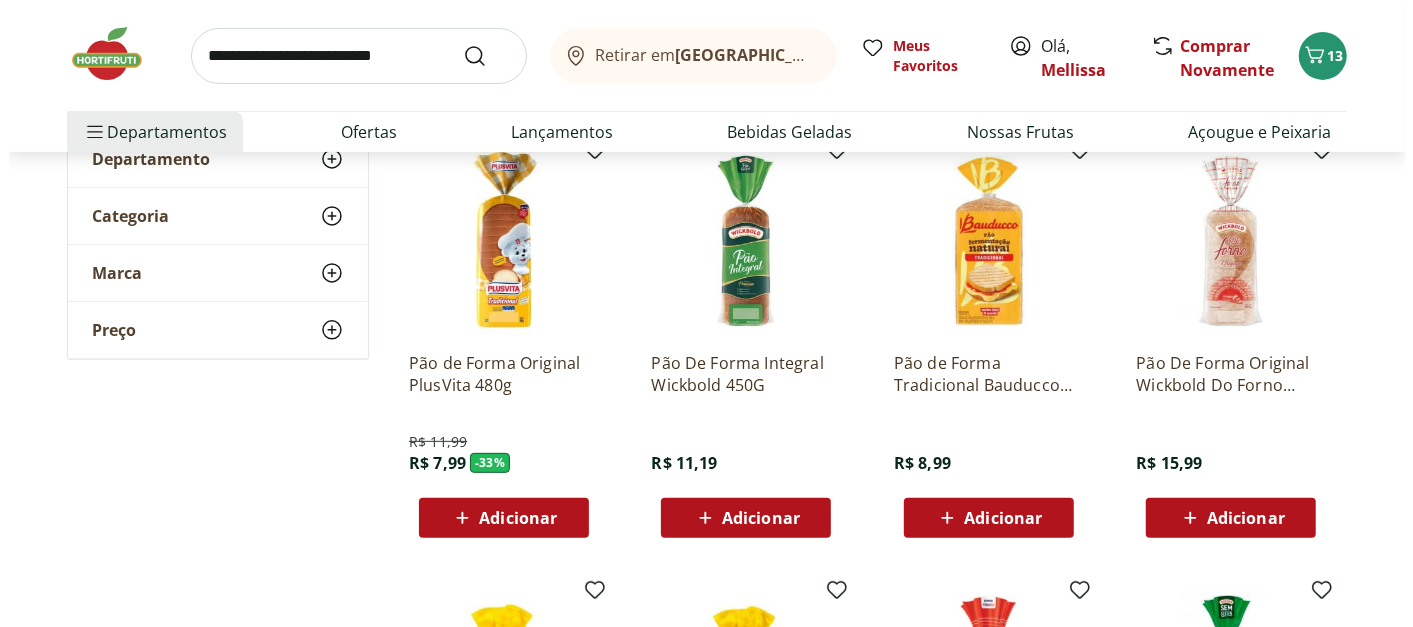 scroll, scrollTop: 283, scrollLeft: 0, axis: vertical 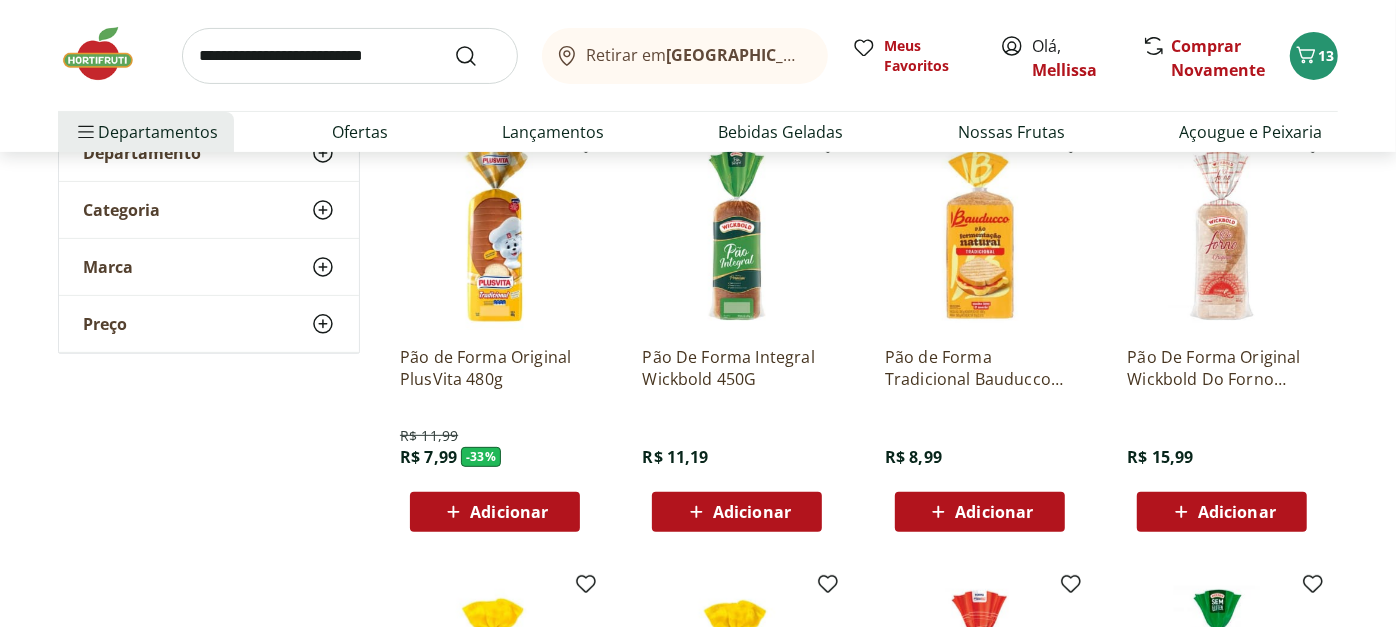 click on "Adicionar" at bounding box center [1237, 512] 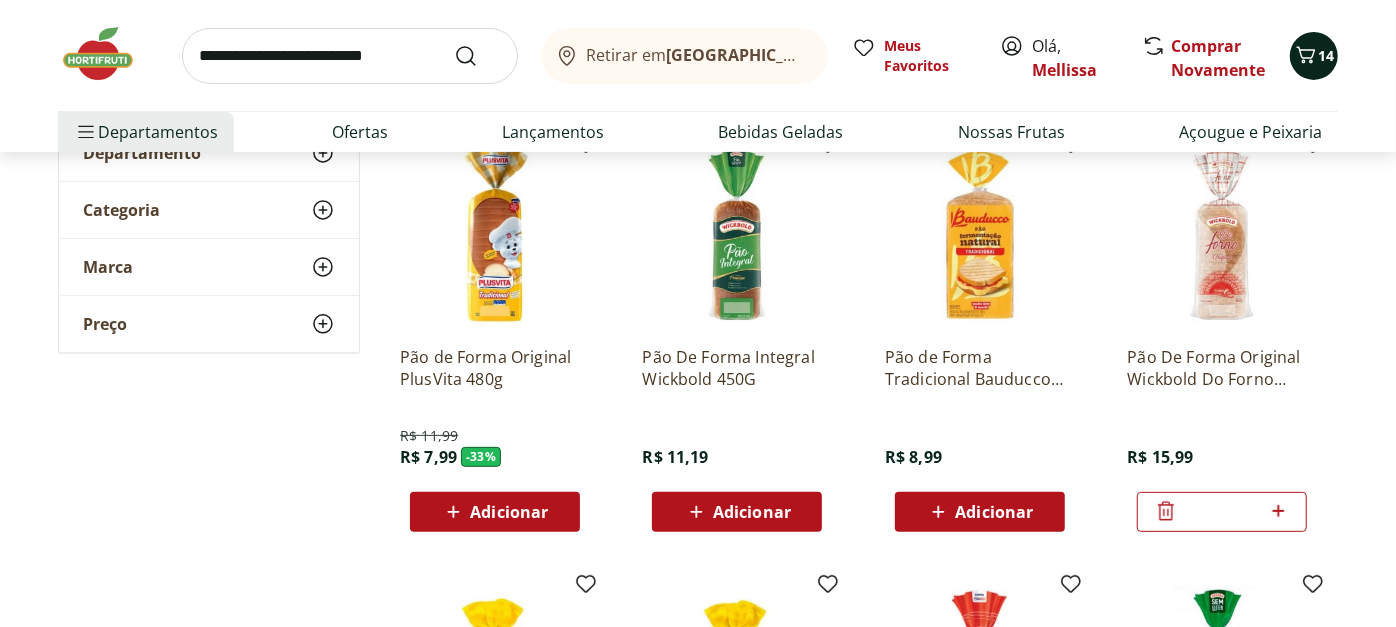 click 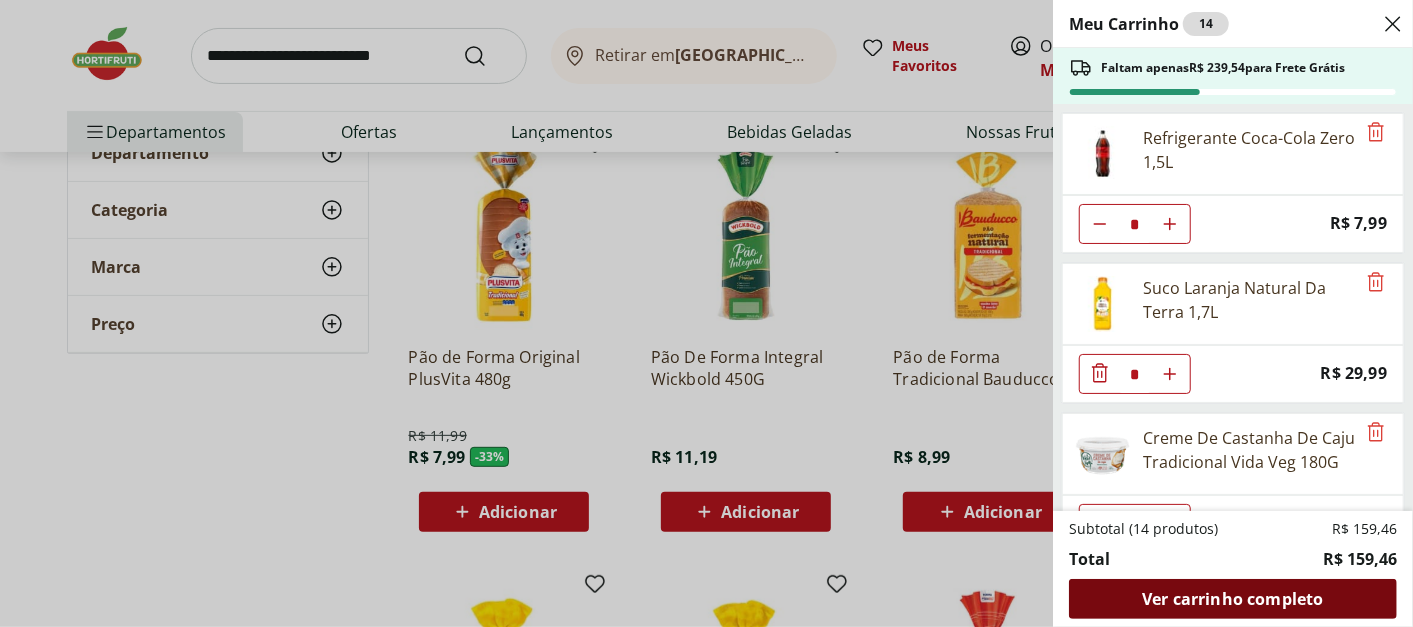 click on "Ver carrinho completo" at bounding box center [1232, 599] 